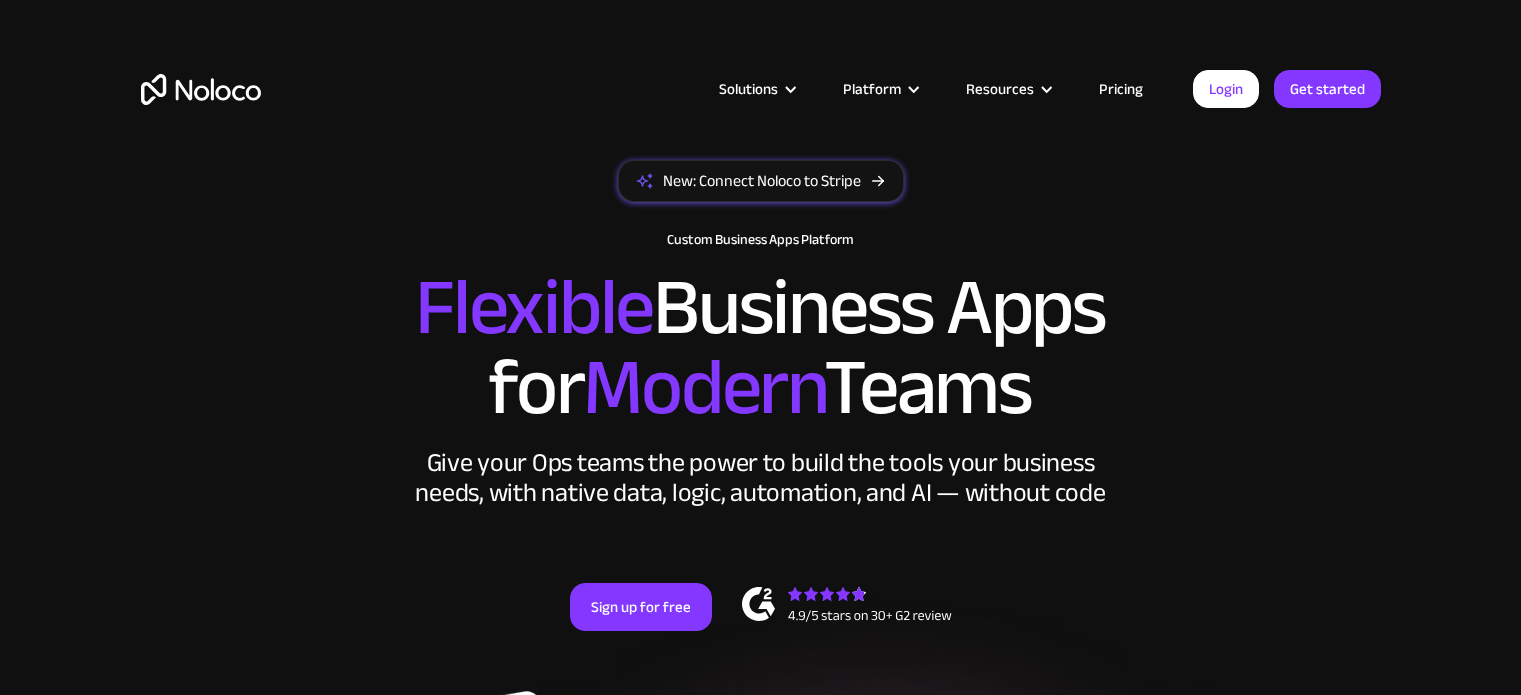 scroll, scrollTop: 0, scrollLeft: 0, axis: both 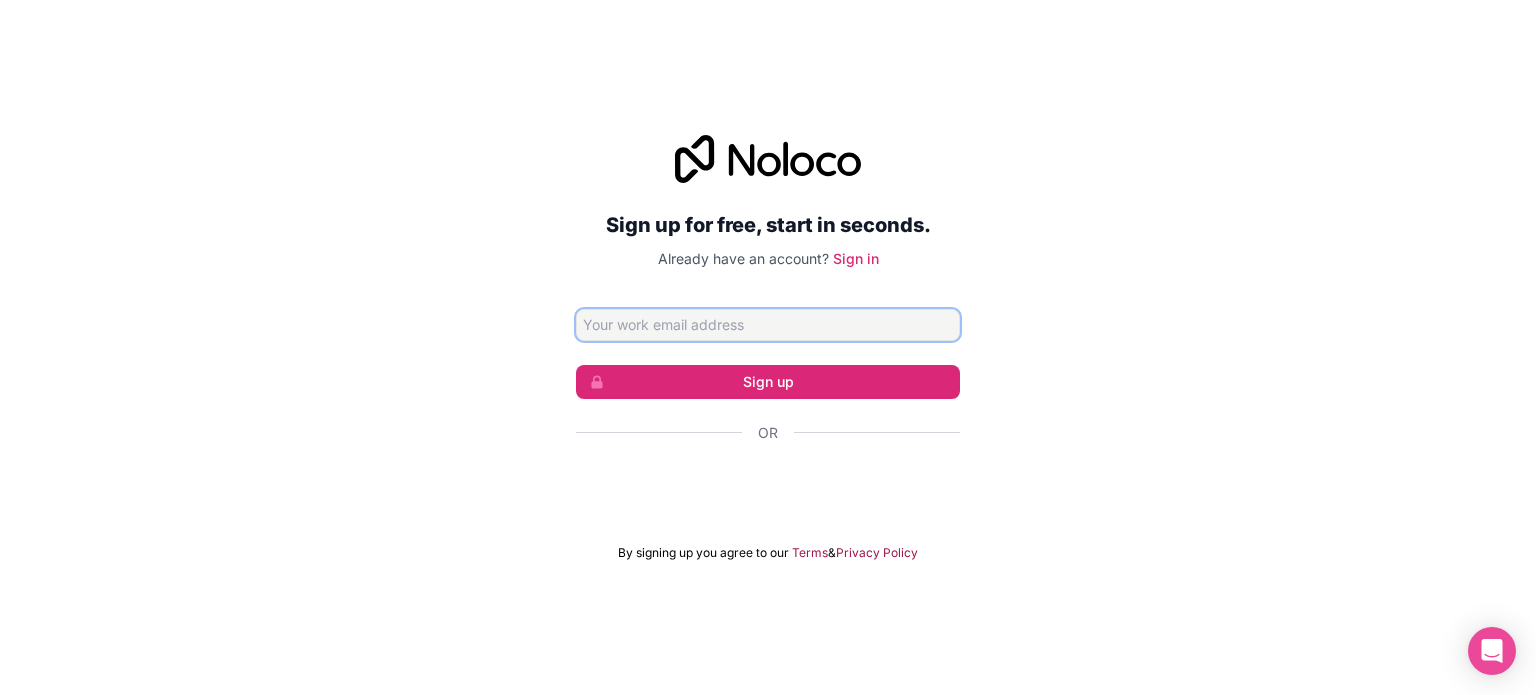 click at bounding box center [768, 325] 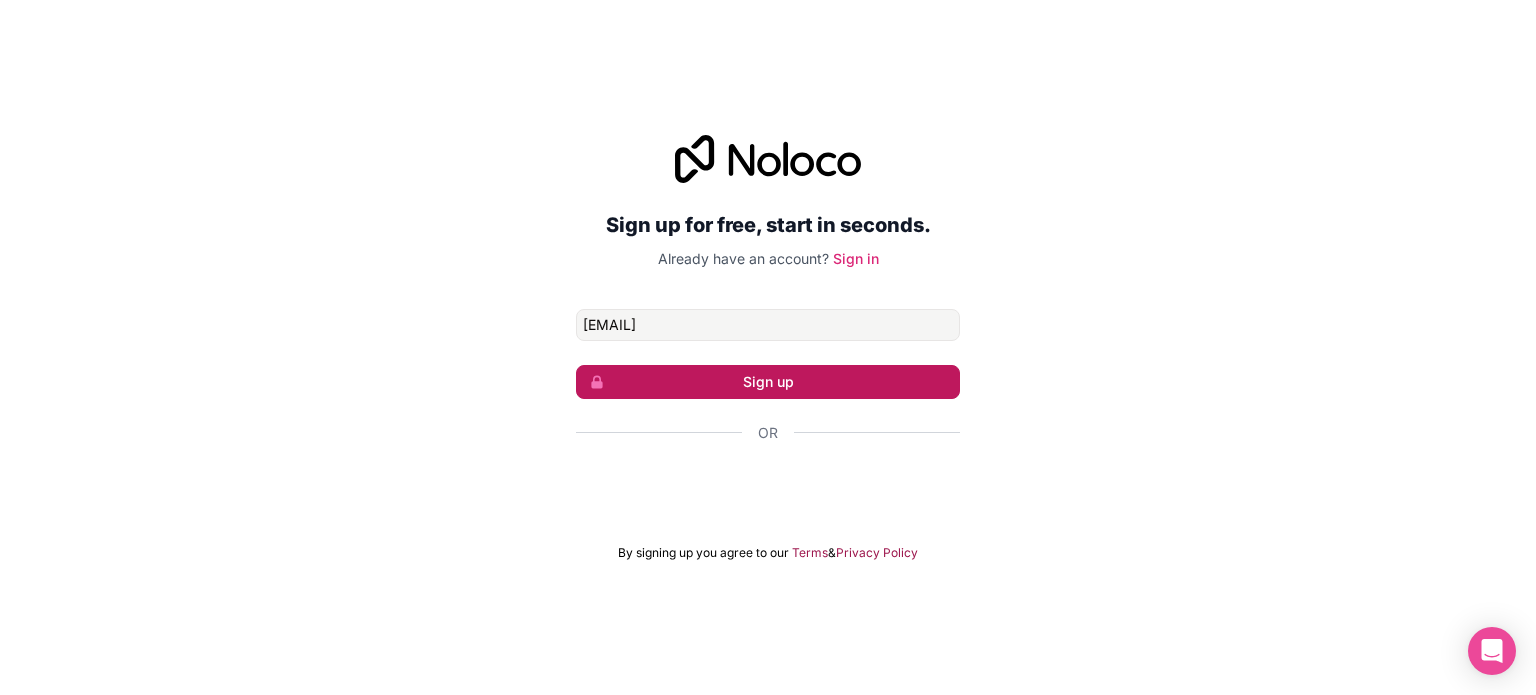 click on "Sign up" at bounding box center [768, 382] 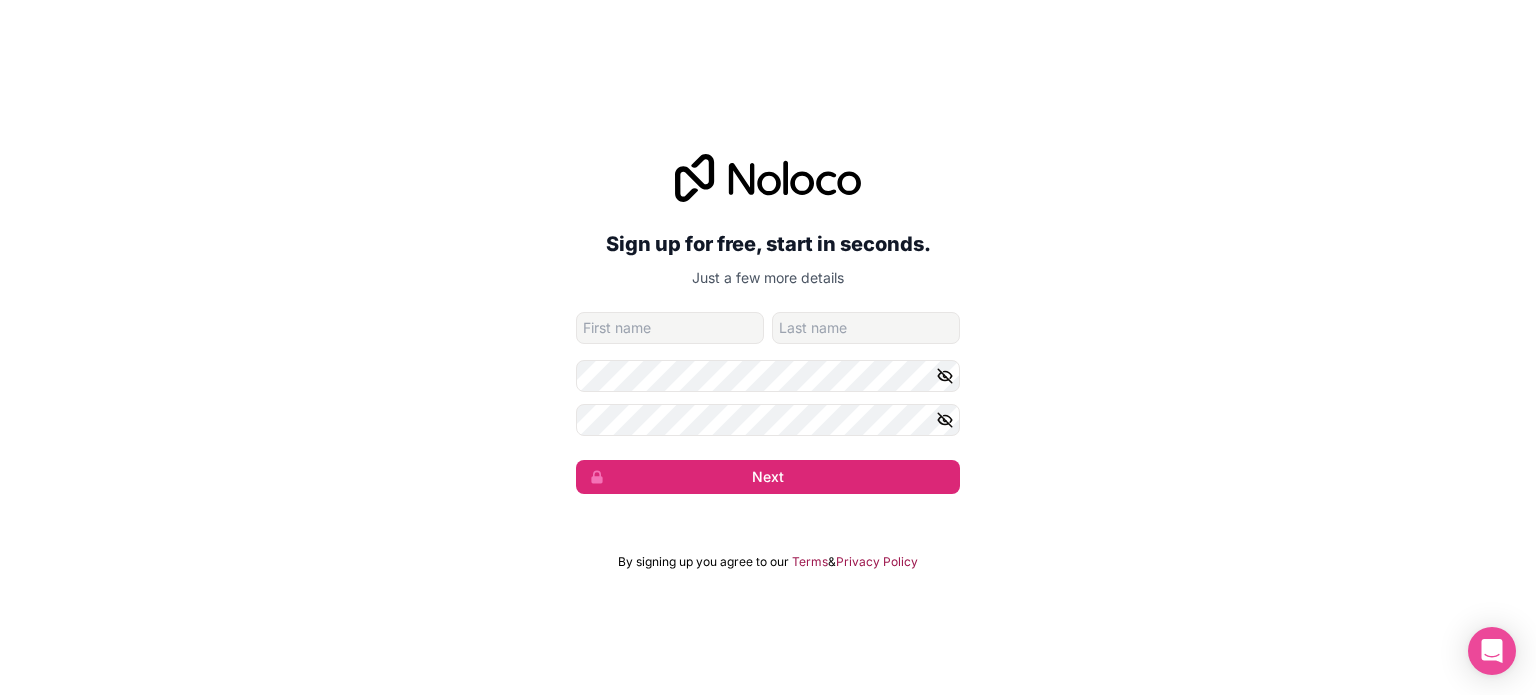 click at bounding box center [670, 328] 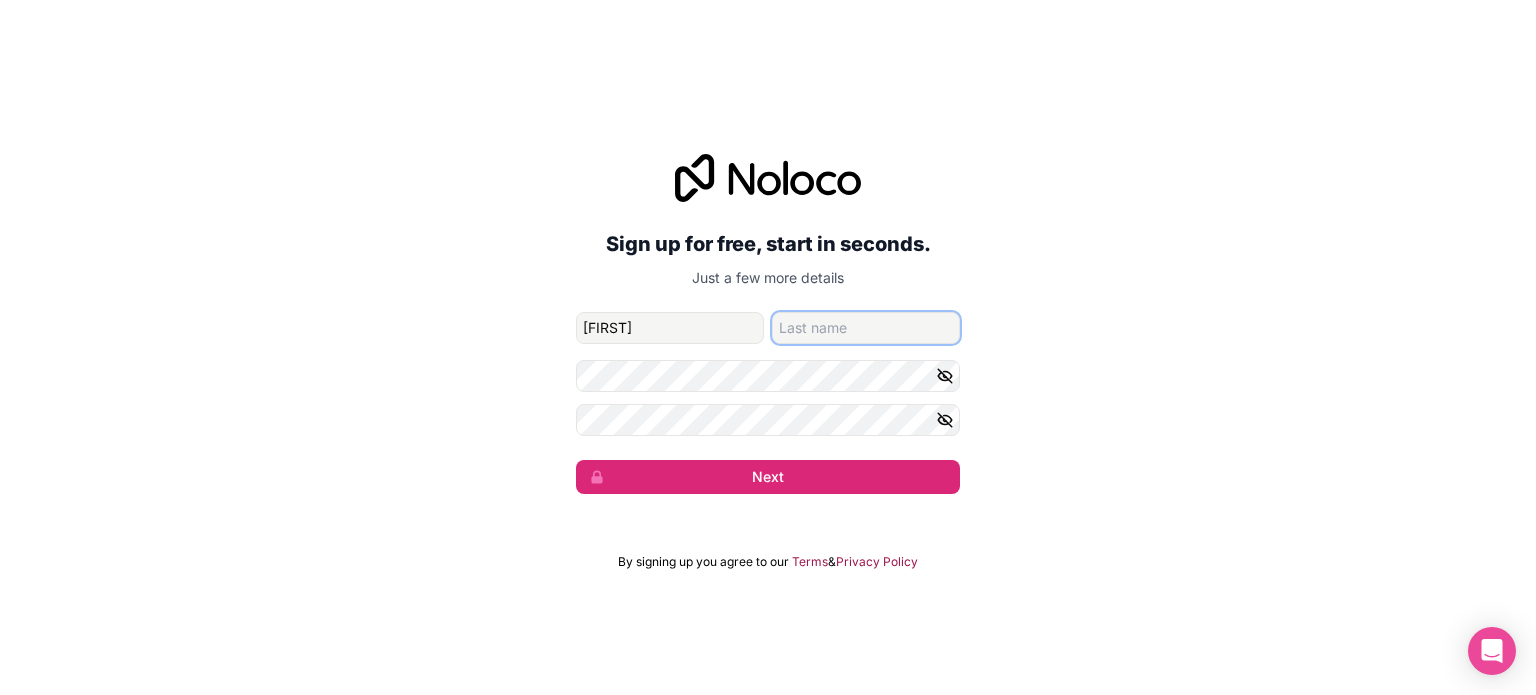 type on "Negrete" 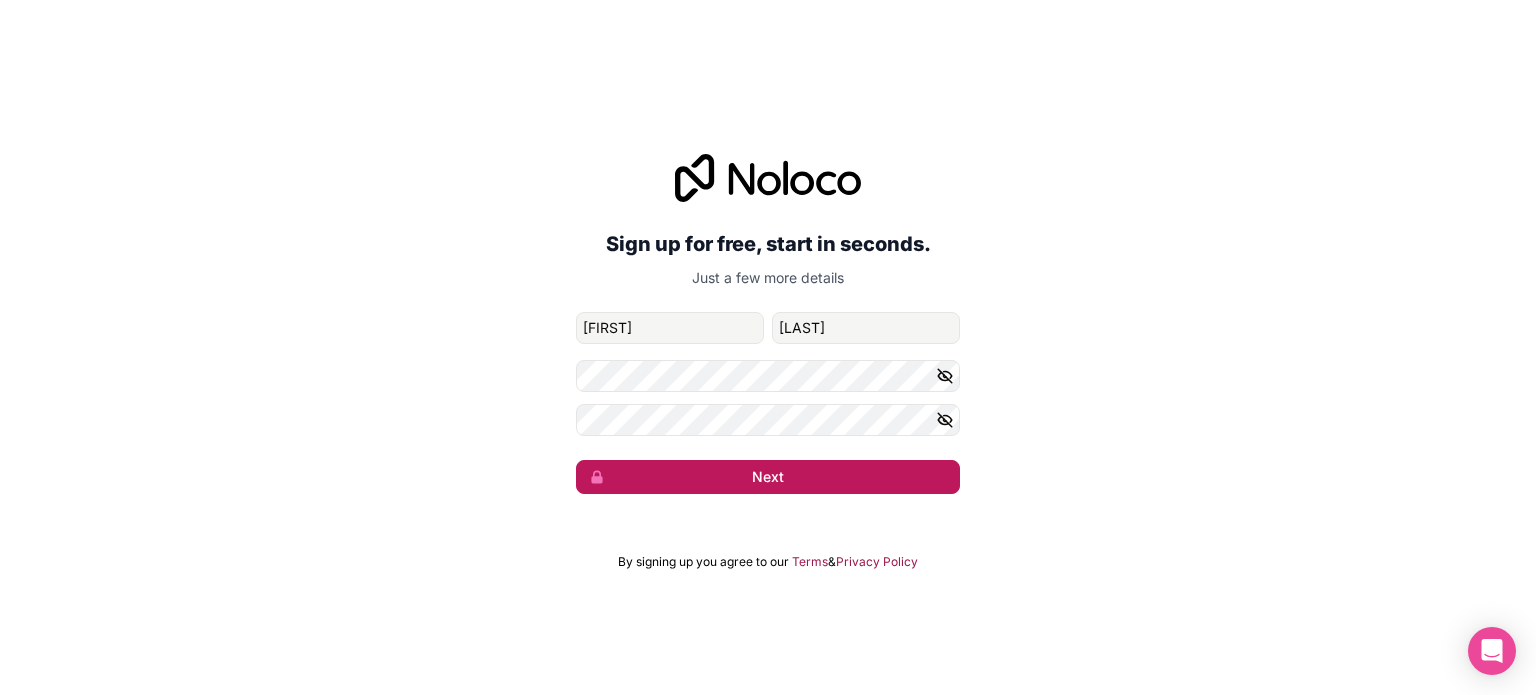 click on "Next" at bounding box center (768, 477) 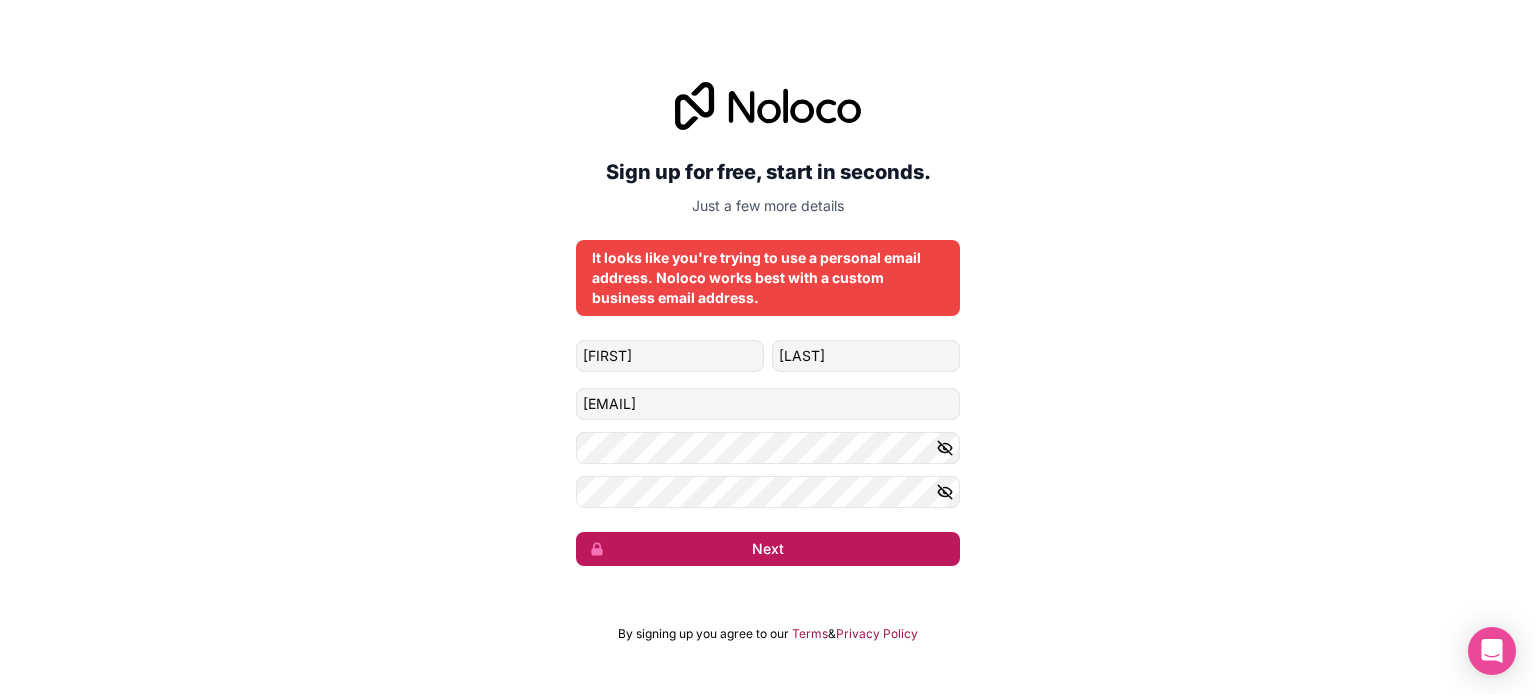 click on "Raul Negrete raul.negrete.tiburcio.84@gmail.com Next" at bounding box center (768, 453) 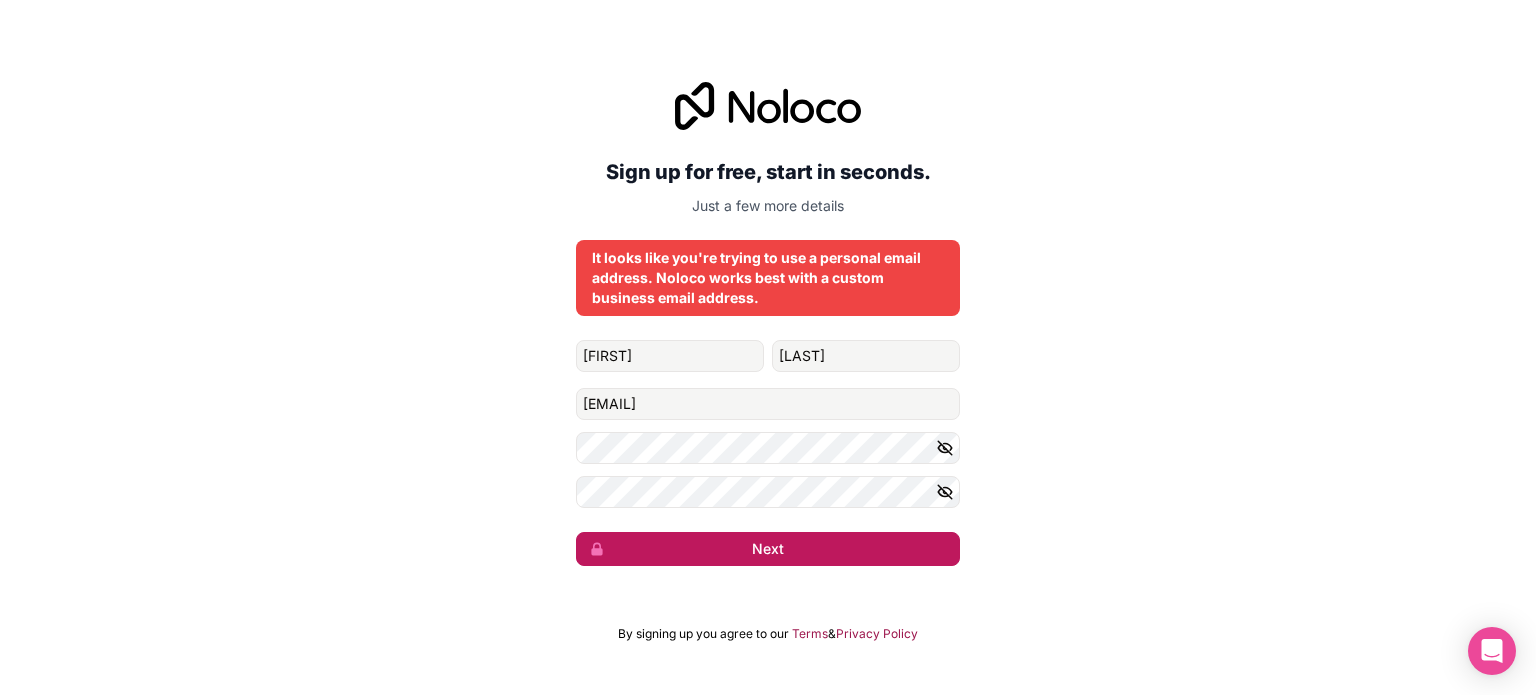 click on "Next" at bounding box center (768, 549) 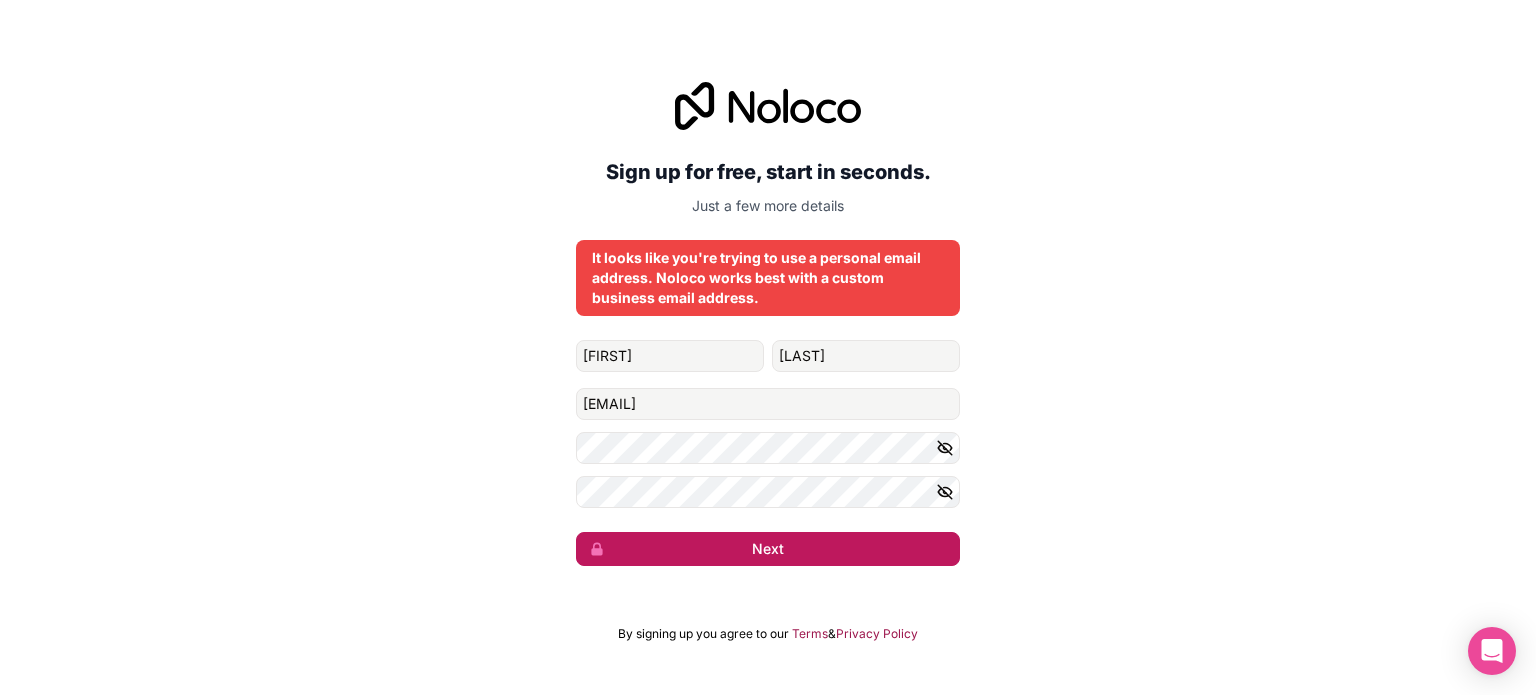 click on "Next" at bounding box center [768, 549] 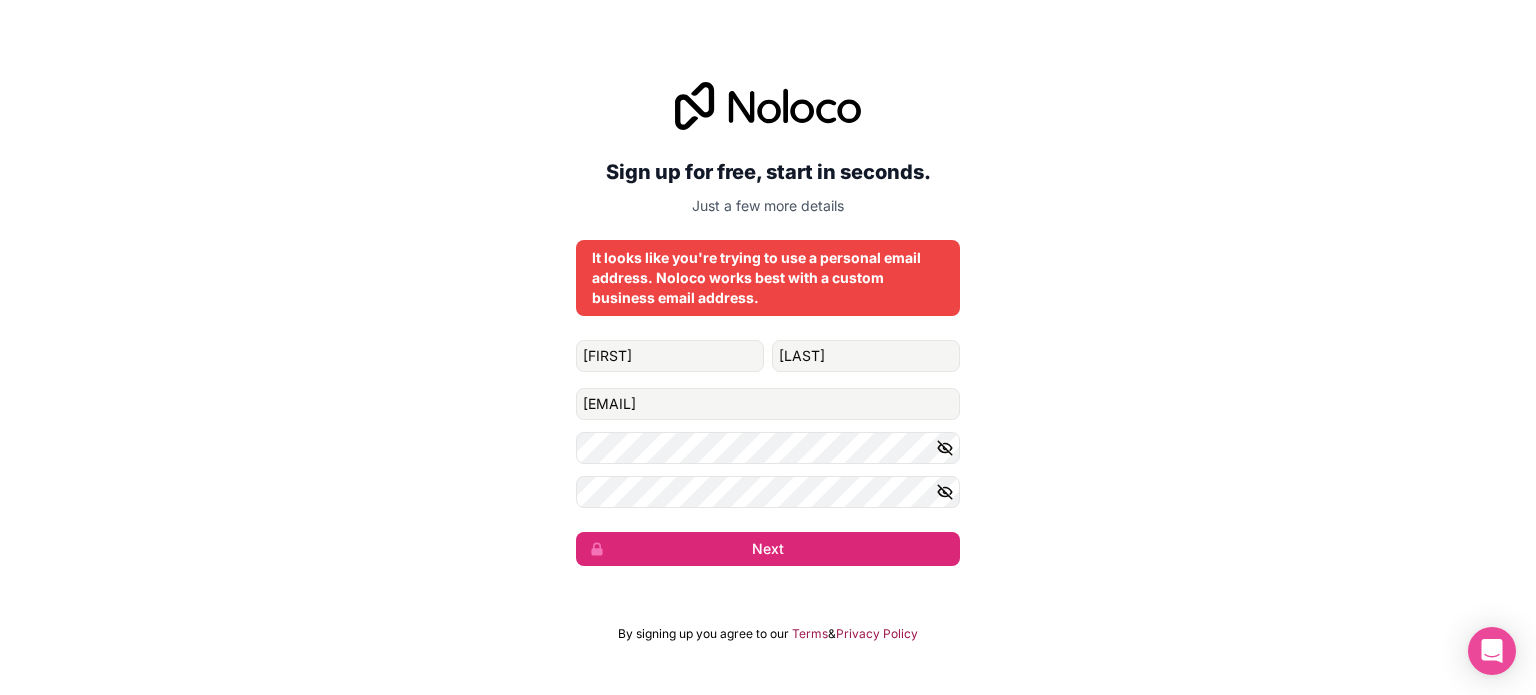 click 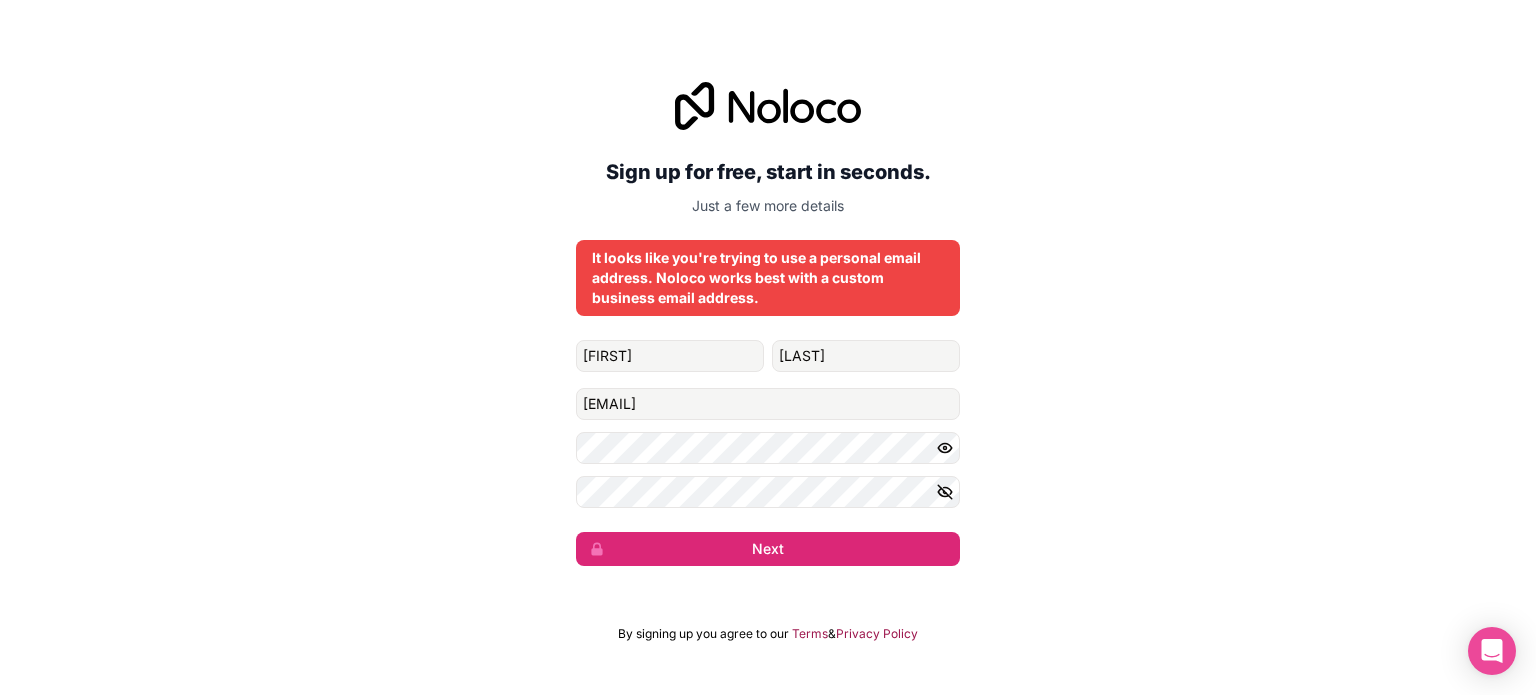 click on "Raul Negrete raul.negrete.tiburcio.84@gmail.com Next" at bounding box center [768, 453] 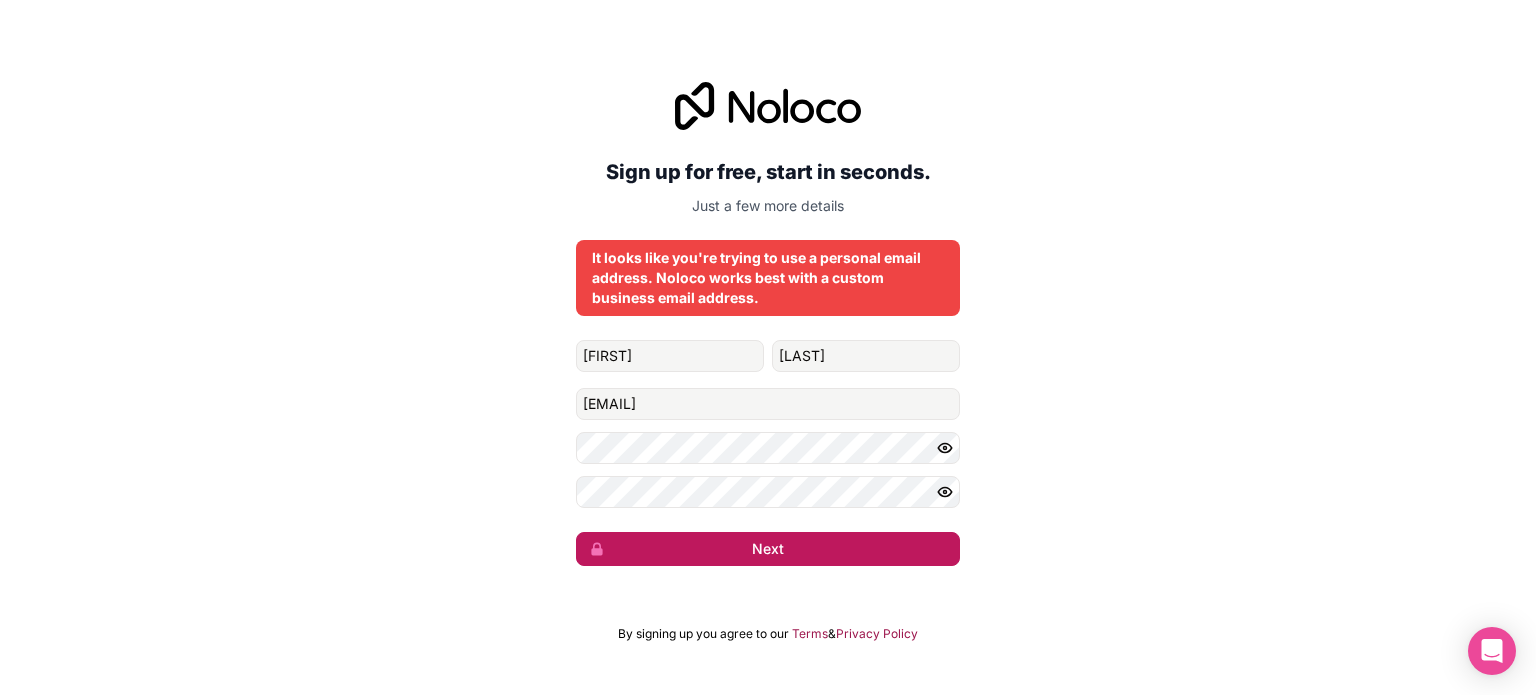 click on "Next" at bounding box center [768, 549] 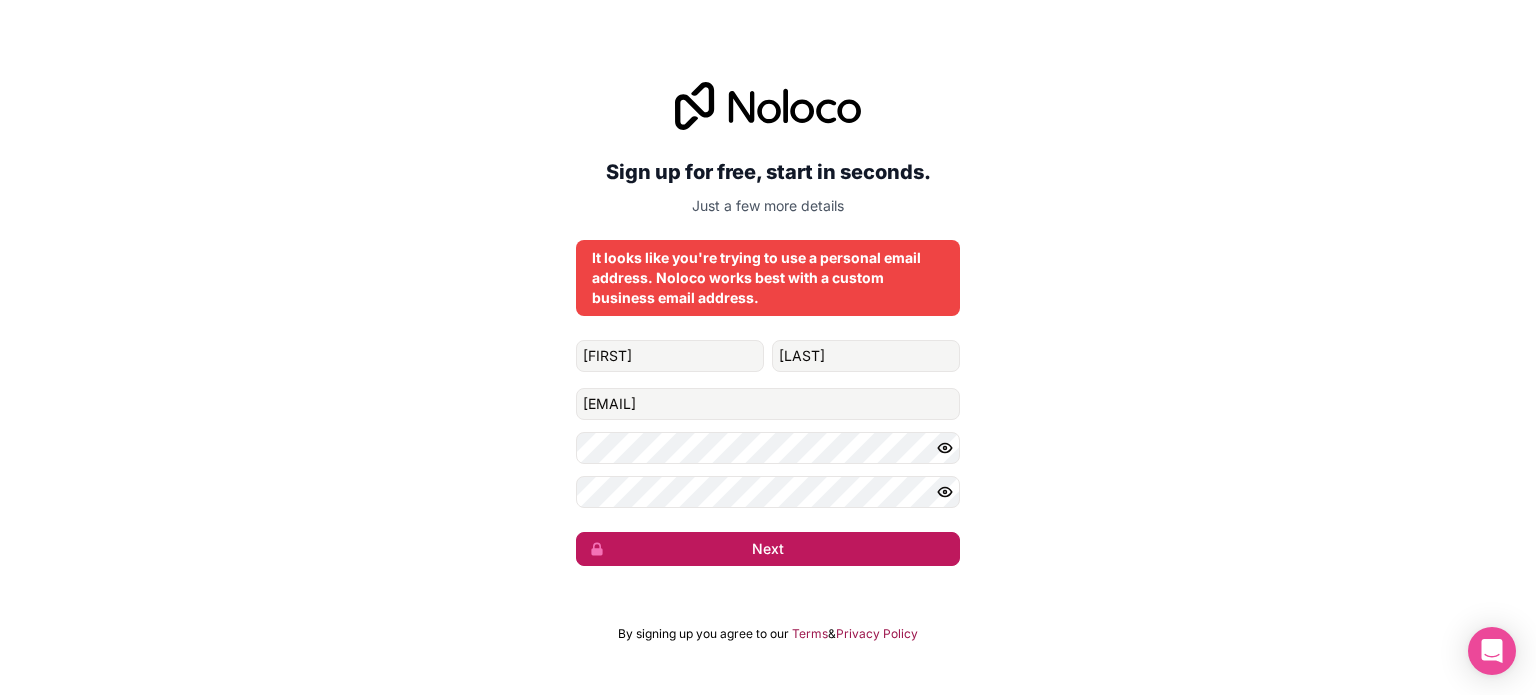 click on "Next" at bounding box center (768, 549) 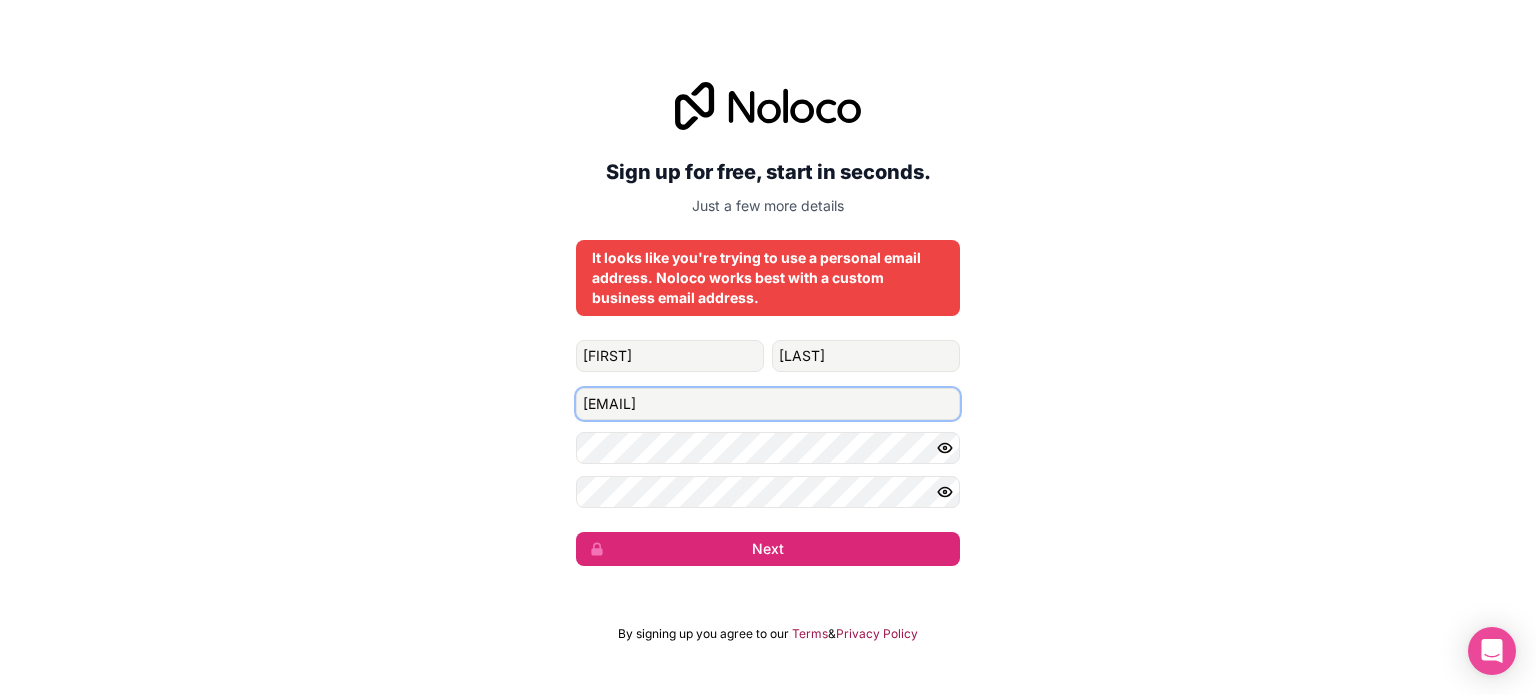 drag, startPoint x: 829, startPoint y: 406, endPoint x: 428, endPoint y: 439, distance: 402.35556 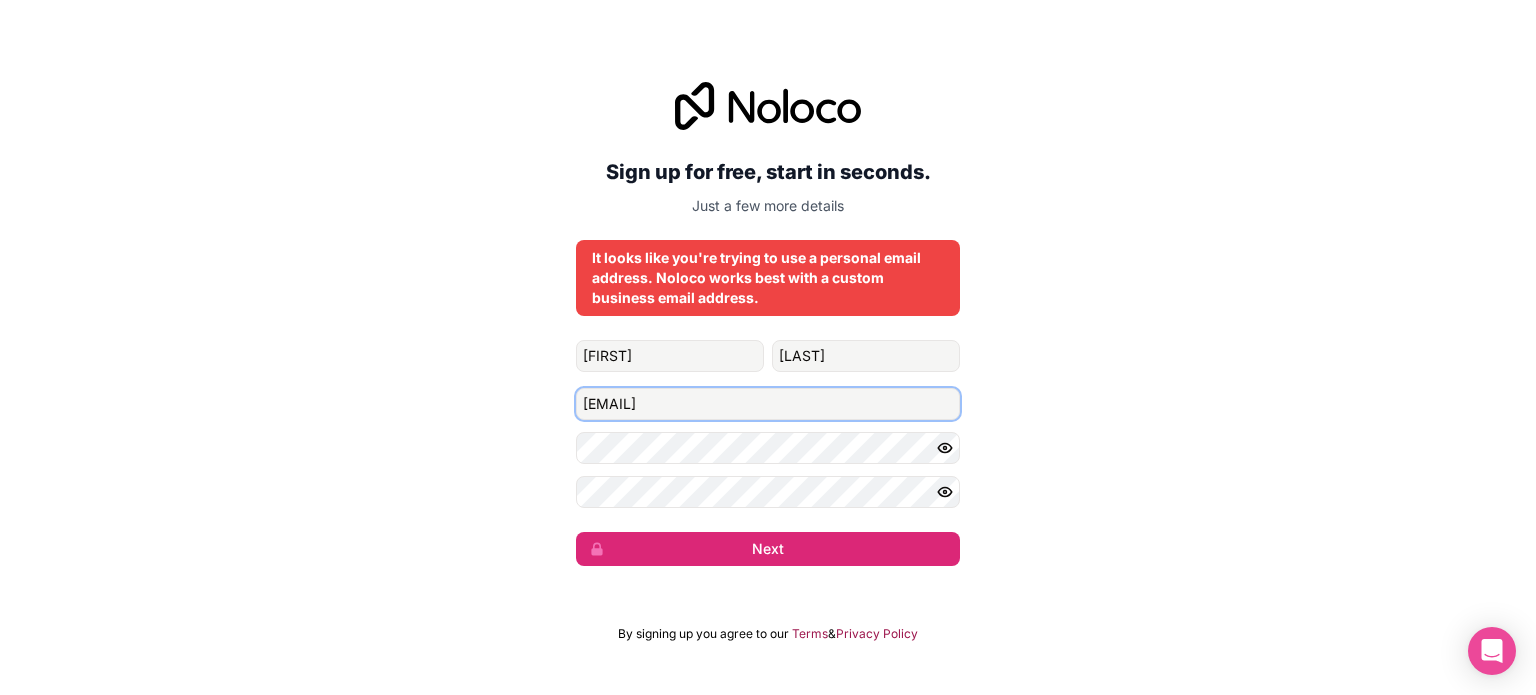 click on "Sign up for free, start in seconds. Just a few more details It looks like you're trying to use a personal email address. Noloco works best with a custom business email address. Raul Negrete raul.negrete.tiburcio.84@gmail.com Next" at bounding box center [768, 324] 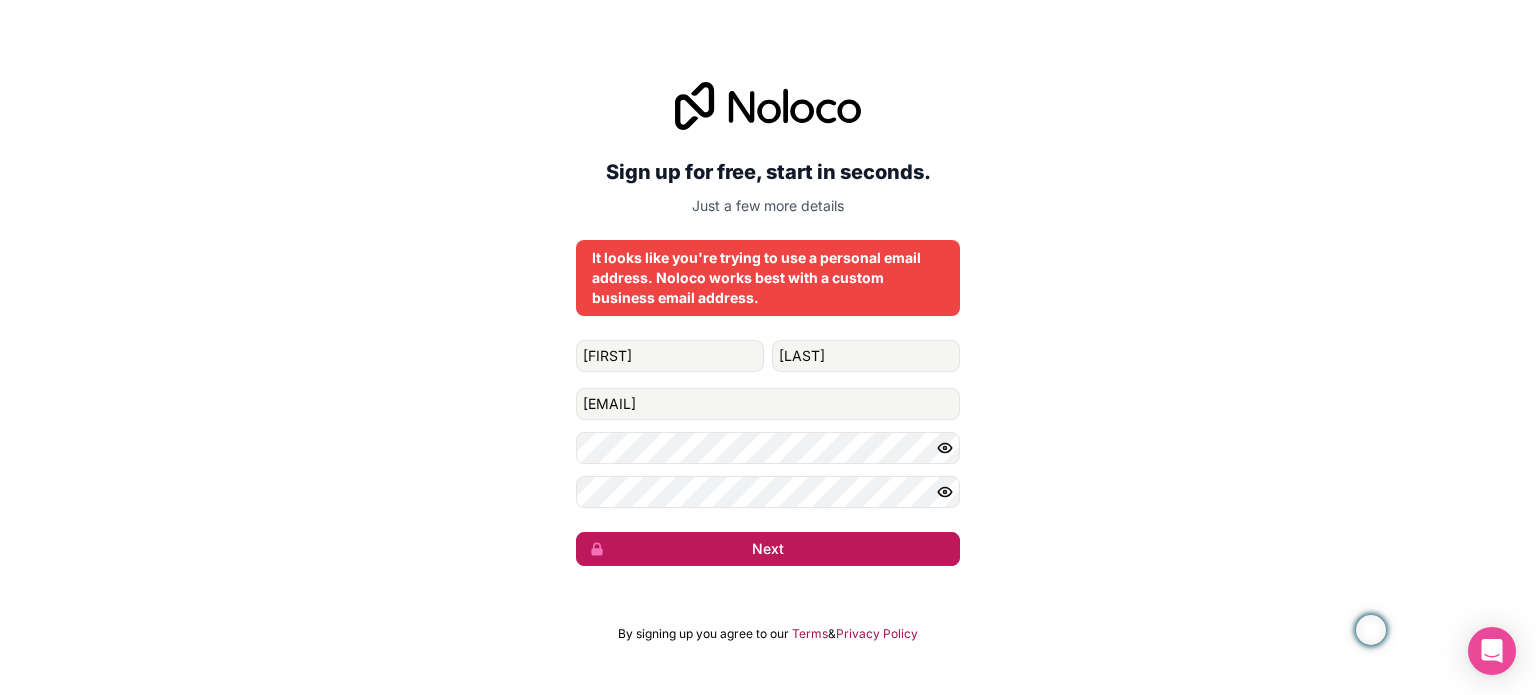 click on "Next" at bounding box center [768, 549] 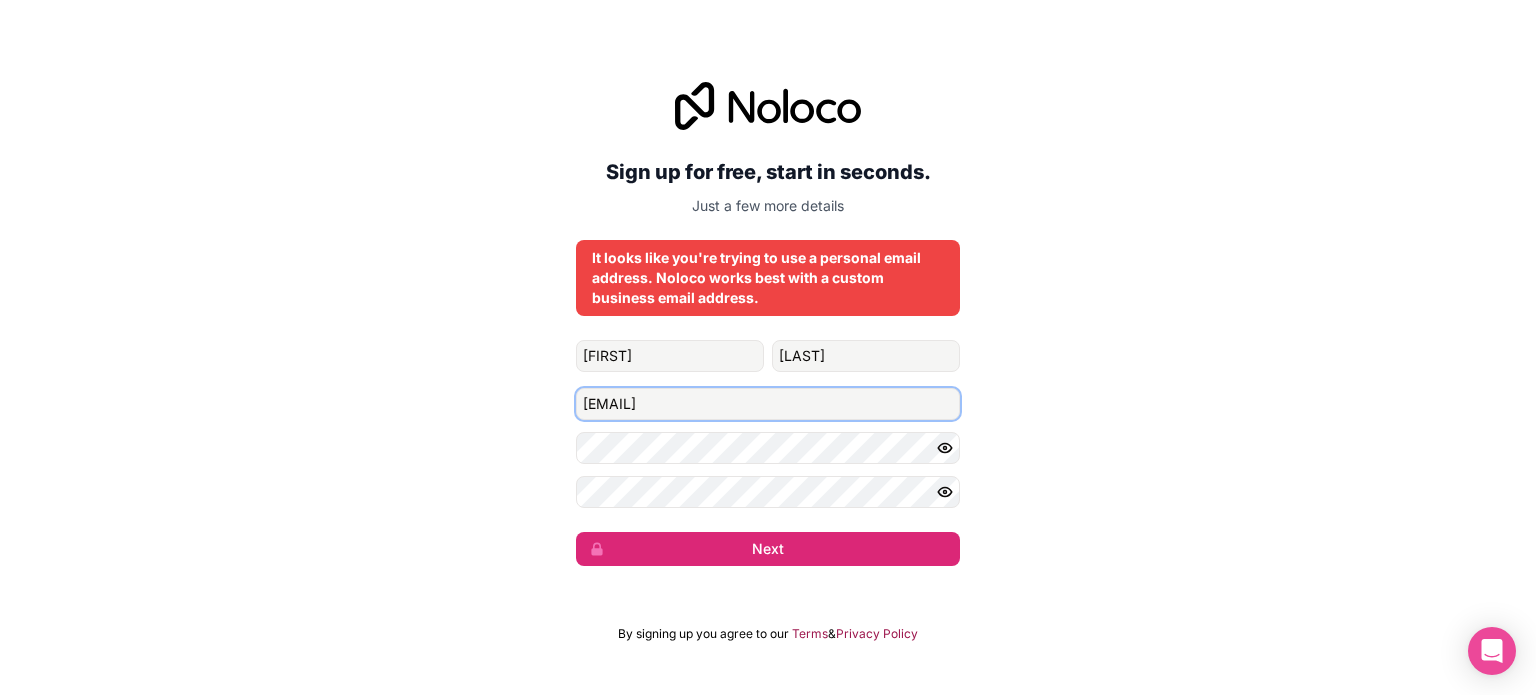 drag, startPoint x: 886, startPoint y: 398, endPoint x: 538, endPoint y: 409, distance: 348.1738 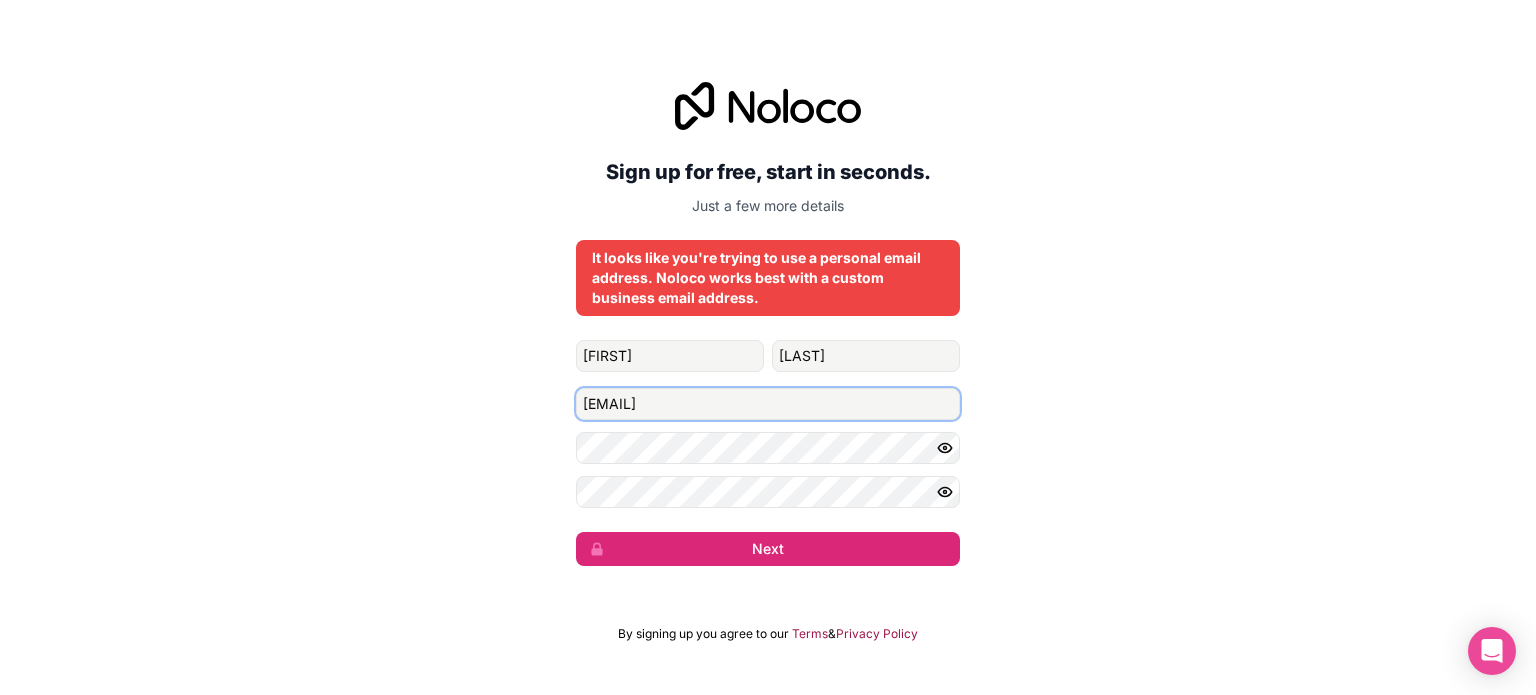 click on "Sign up for free, start in seconds. Just a few more details It looks like you're trying to use a personal email address. Noloco works best with a custom business email address. Raul Negrete RAUL.NEGRETE.TIBURCIO.84@GMAIL.COM Next" at bounding box center [768, 324] 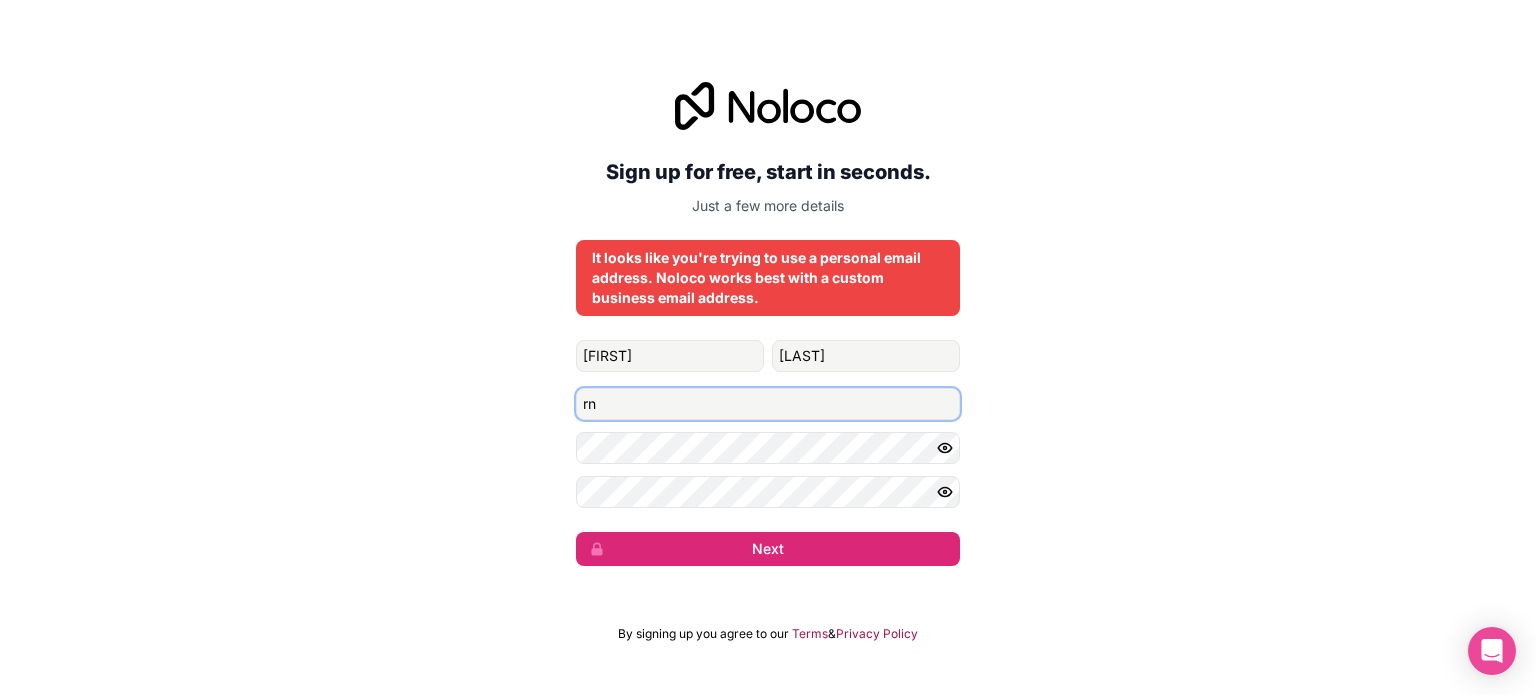 type on "rntiburc@fycsa.com.mx" 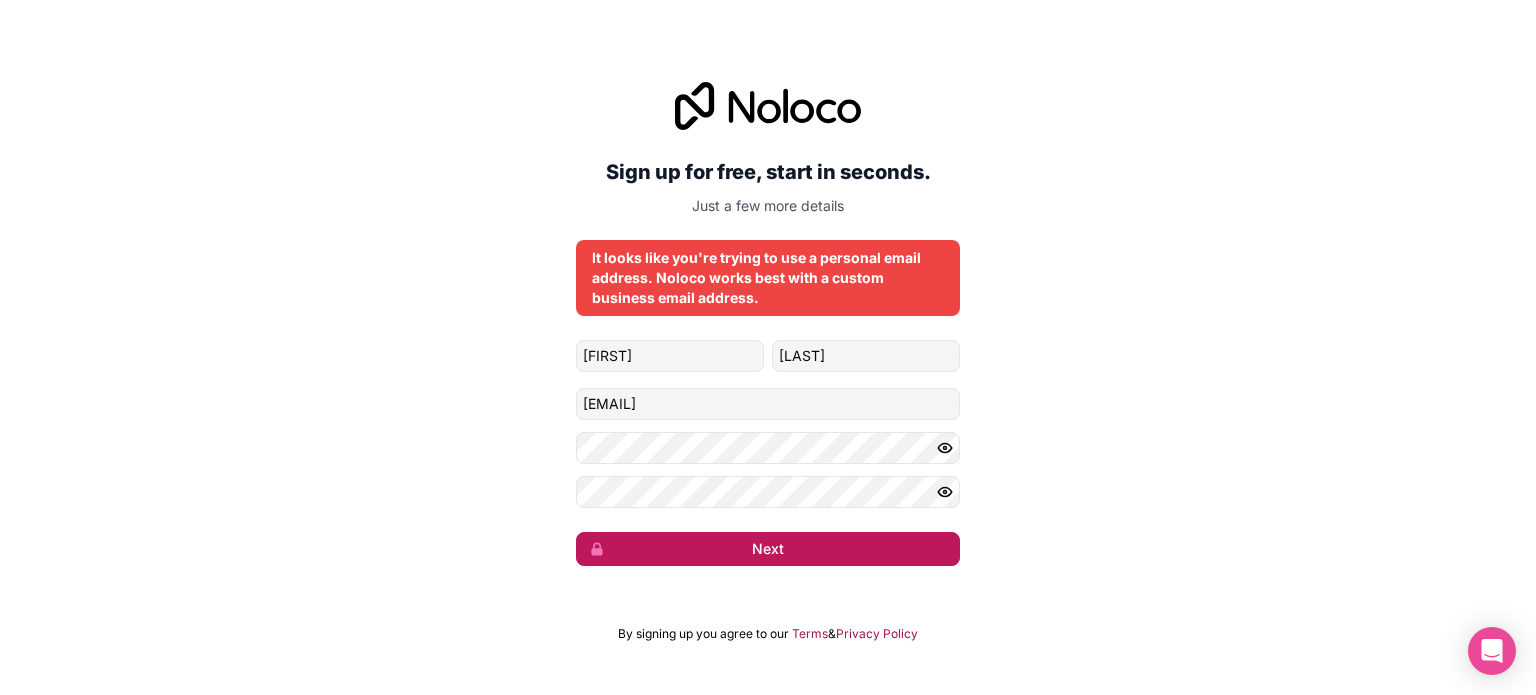 click on "Next" at bounding box center (768, 549) 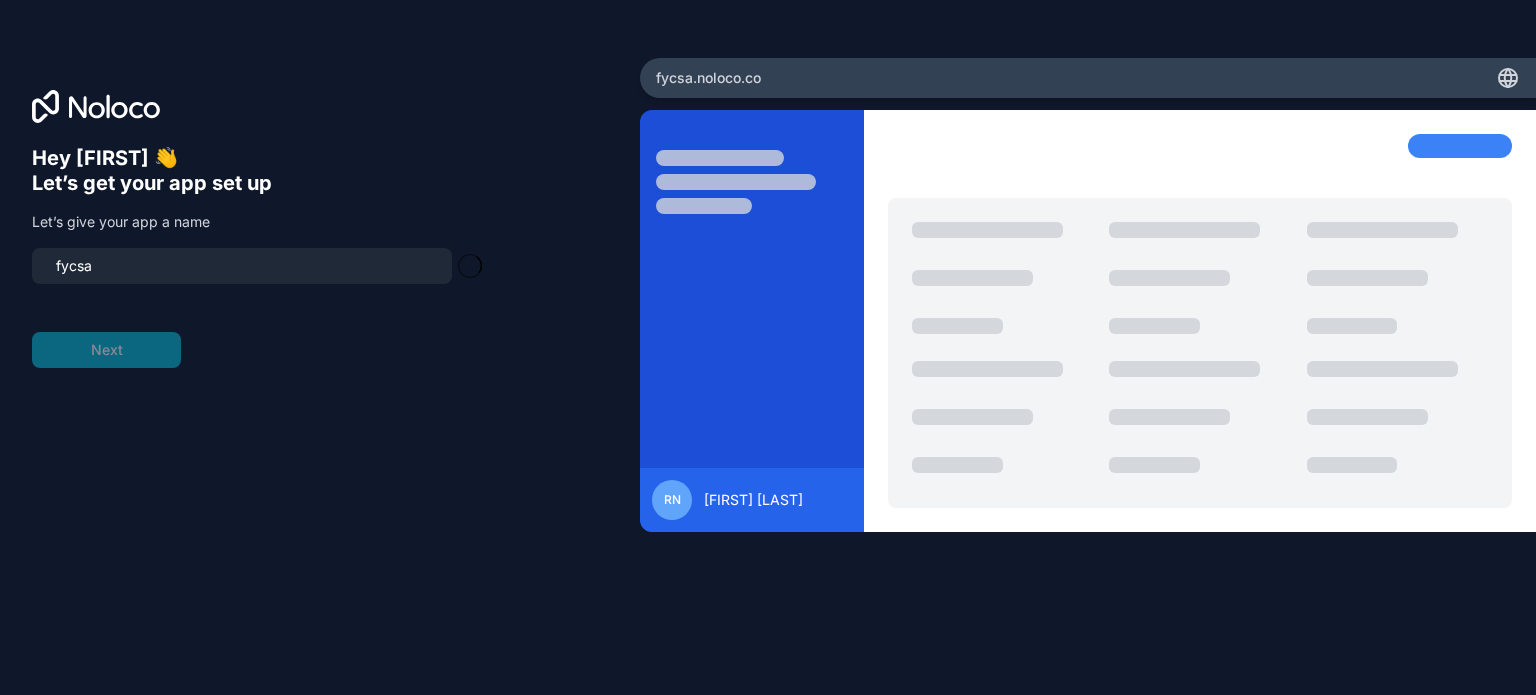 scroll, scrollTop: 0, scrollLeft: 0, axis: both 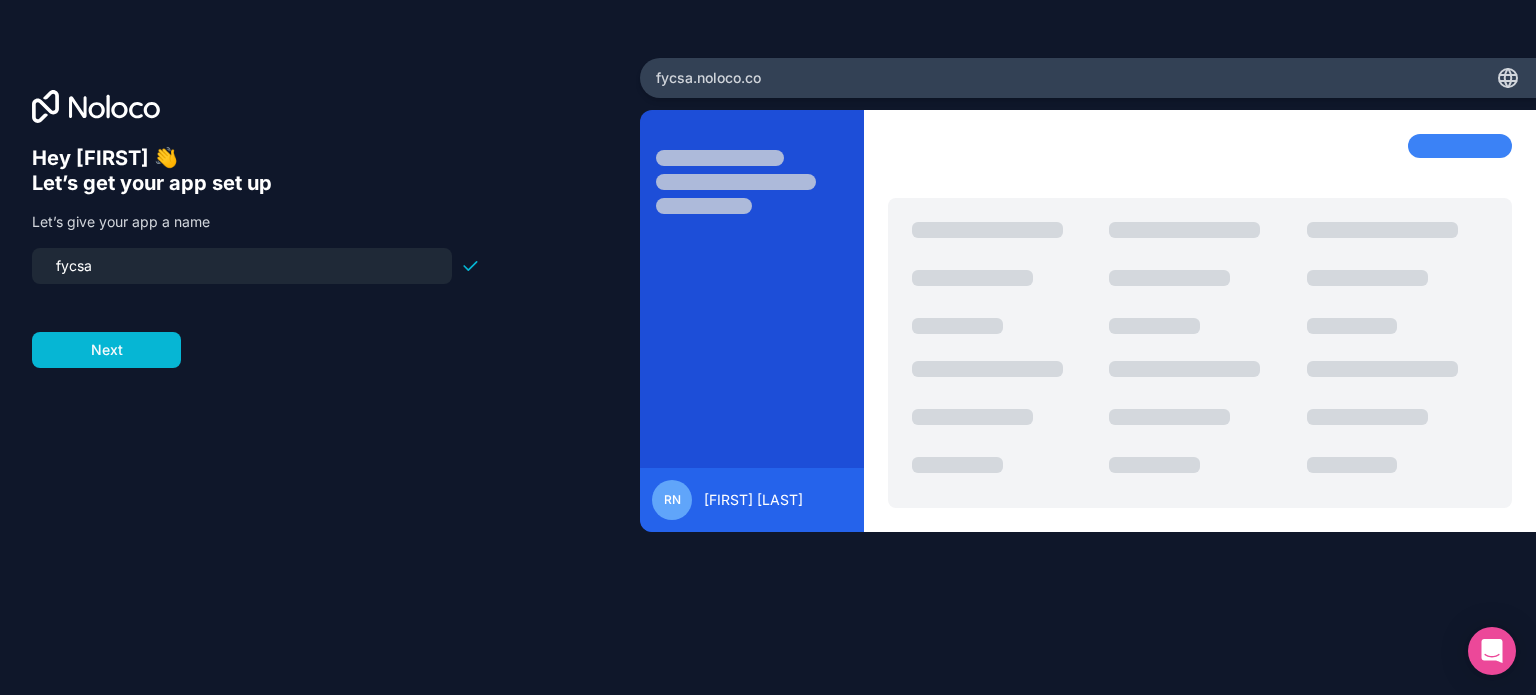 click on "Hey Raul 👋 Let’s get your app set up Let’s give your app a name fycsa Next" at bounding box center [320, 347] 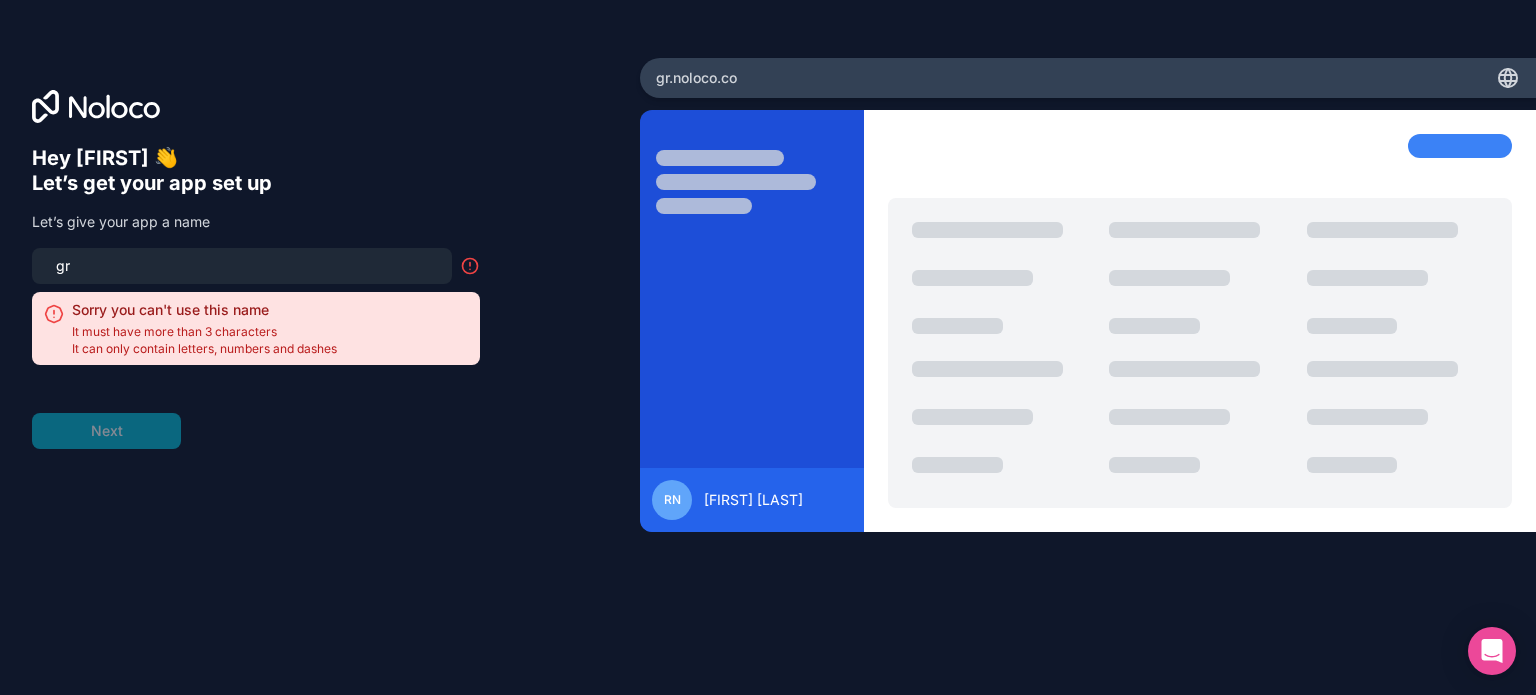 type on "g" 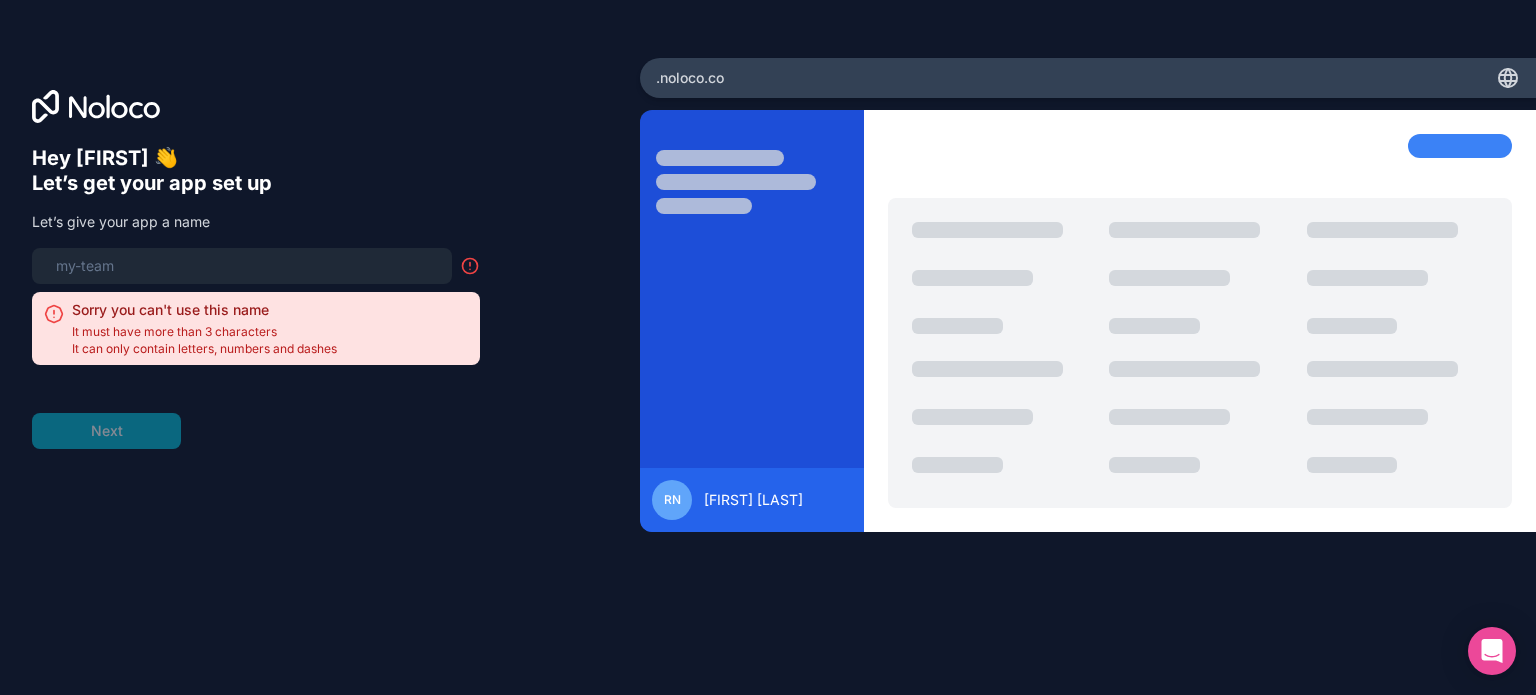 type on "g" 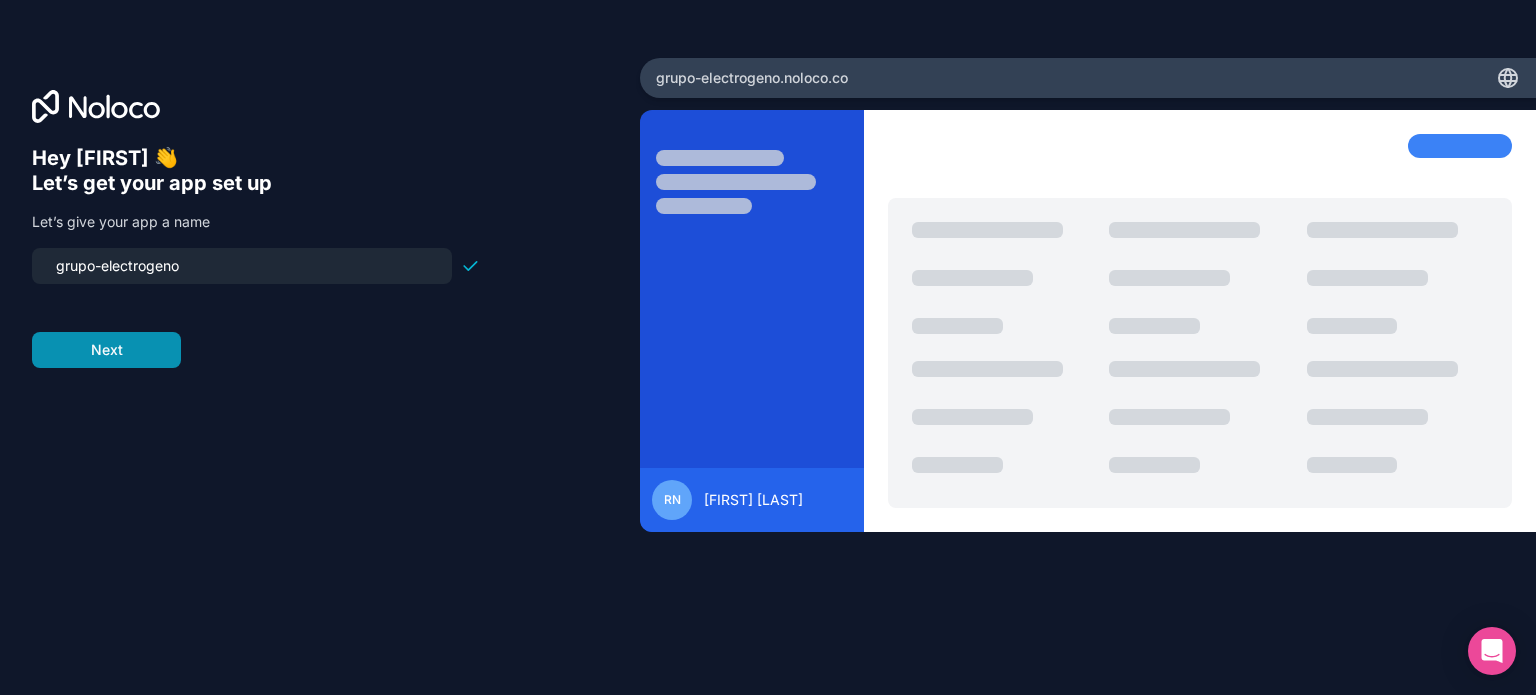 type on "grupo-electrogeno" 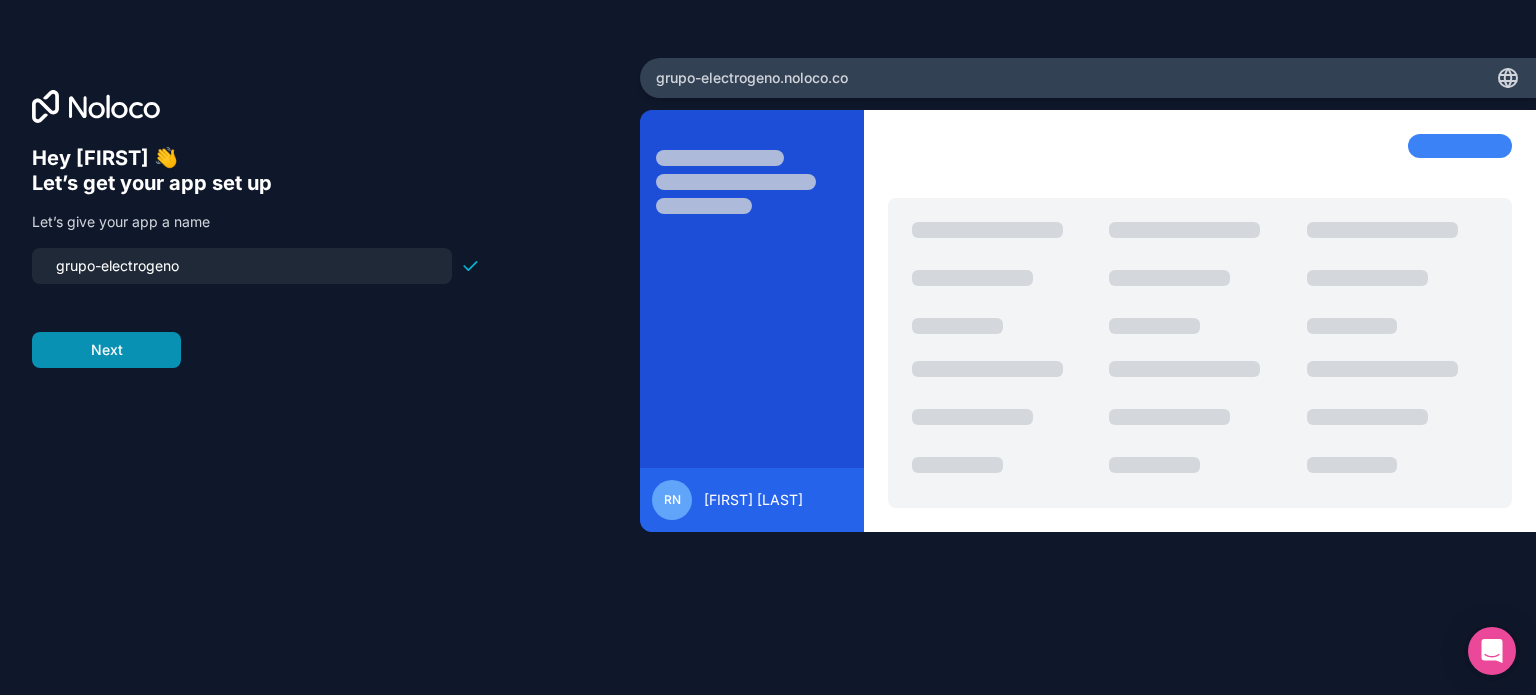 click on "Next" at bounding box center (106, 350) 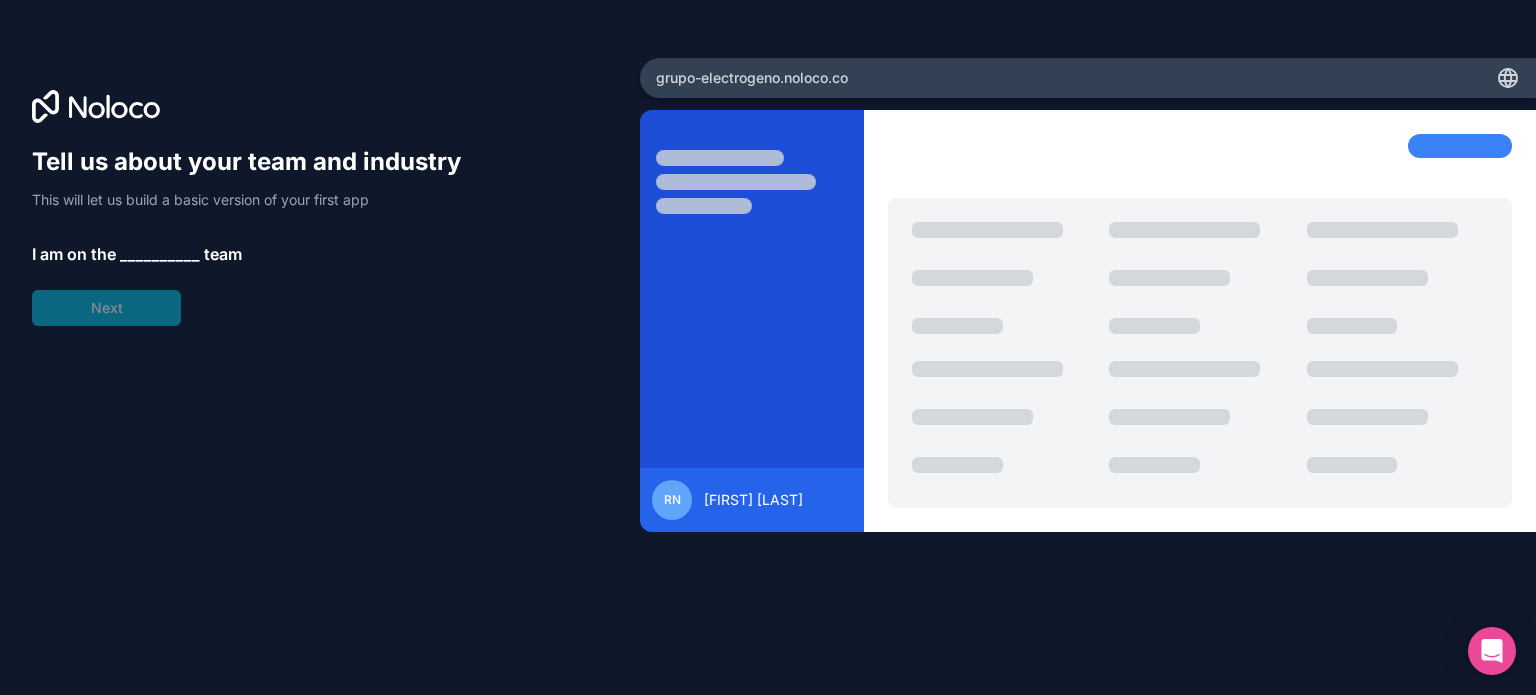 scroll, scrollTop: 0, scrollLeft: 0, axis: both 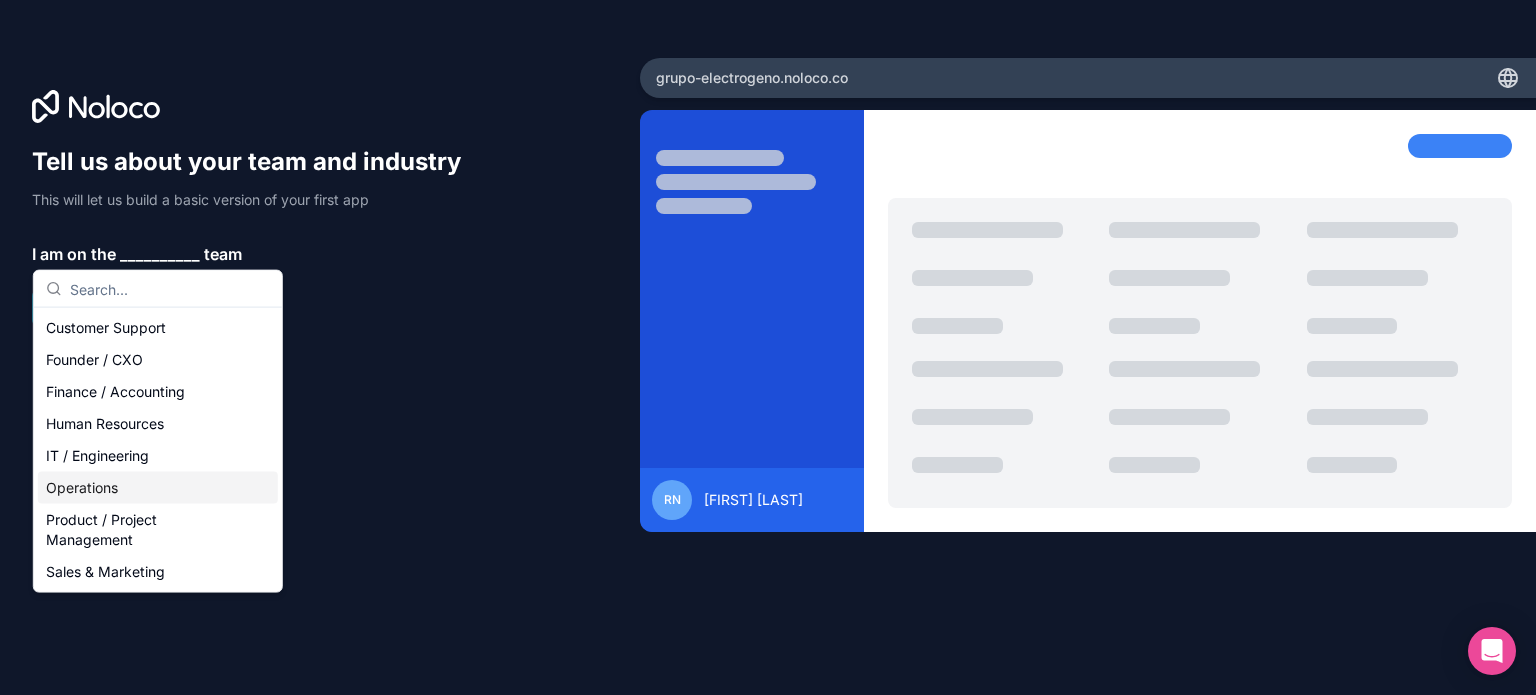 click on "Operations" at bounding box center [158, 488] 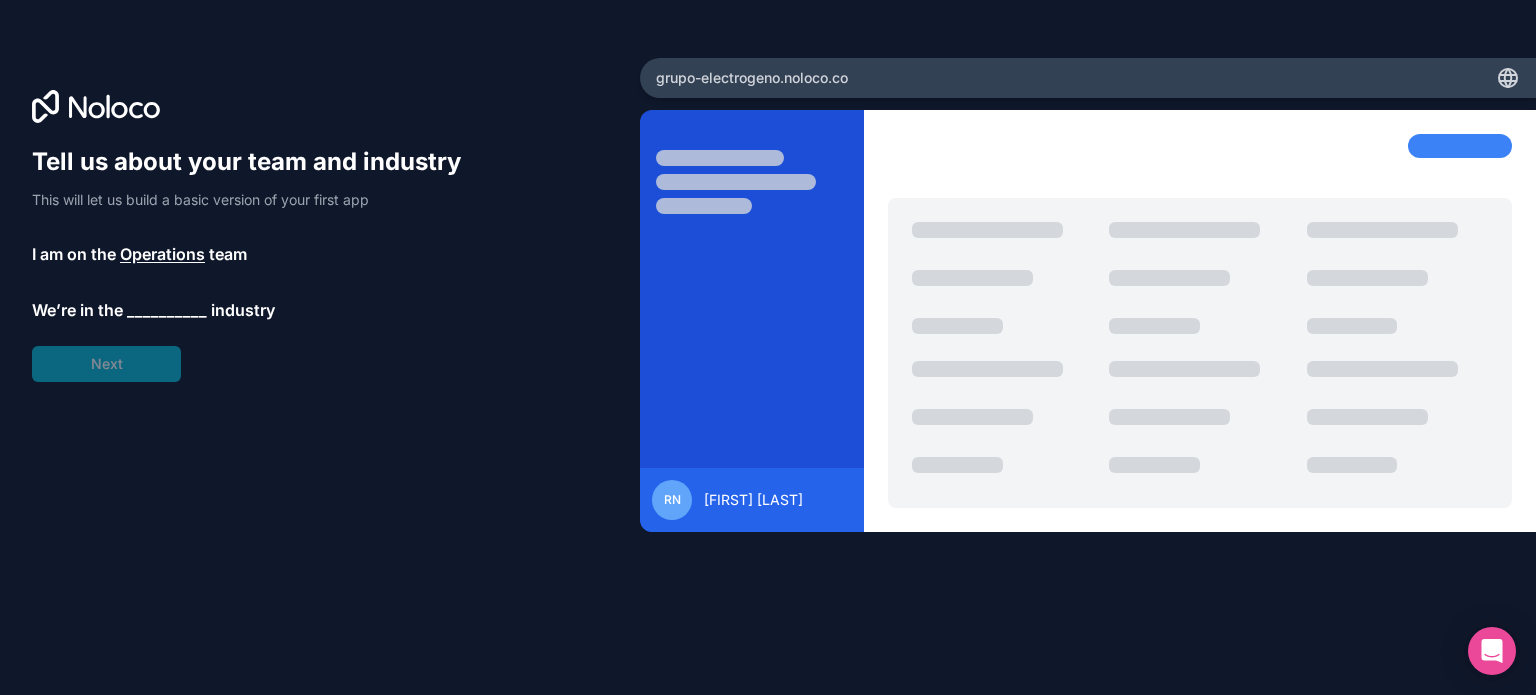 click on "__________" at bounding box center (167, 310) 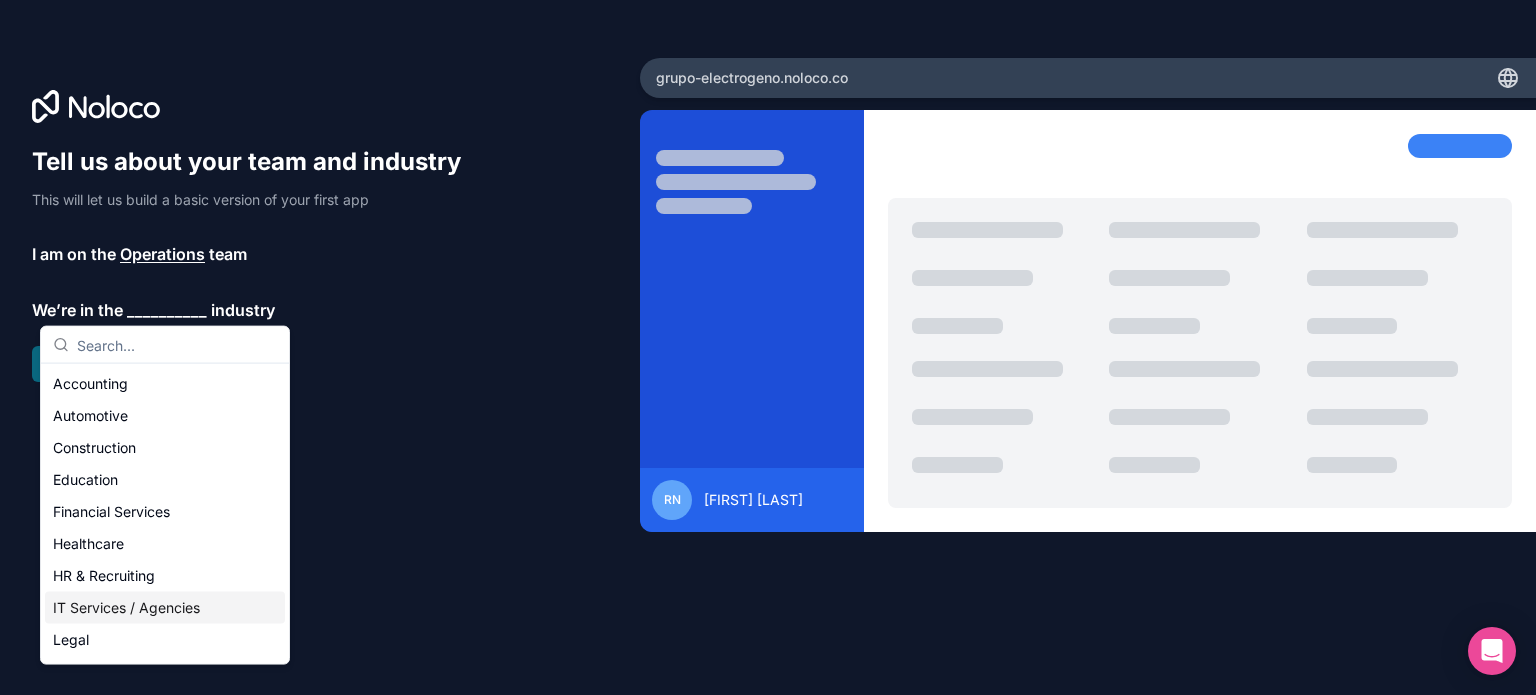 click on "IT Services / Agencies" at bounding box center (165, 608) 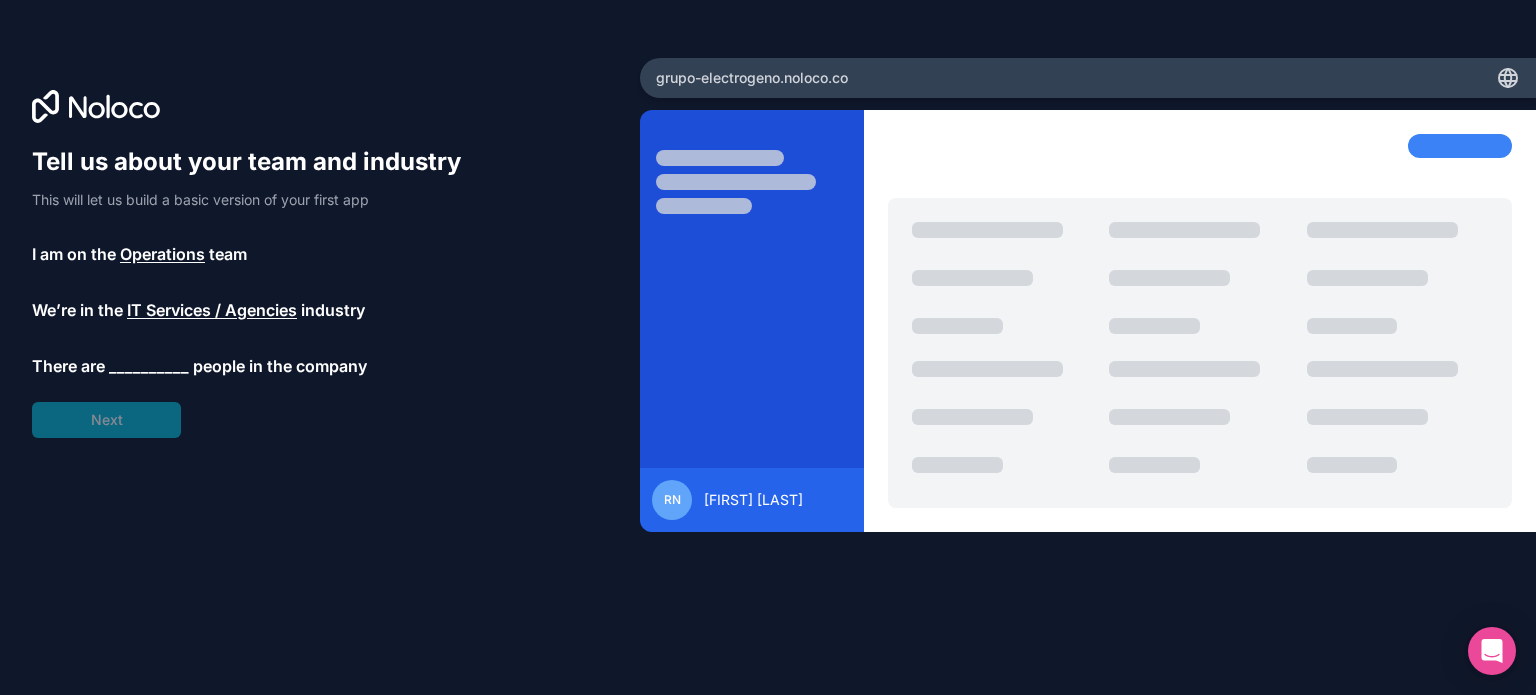 click on "__________" at bounding box center [149, 366] 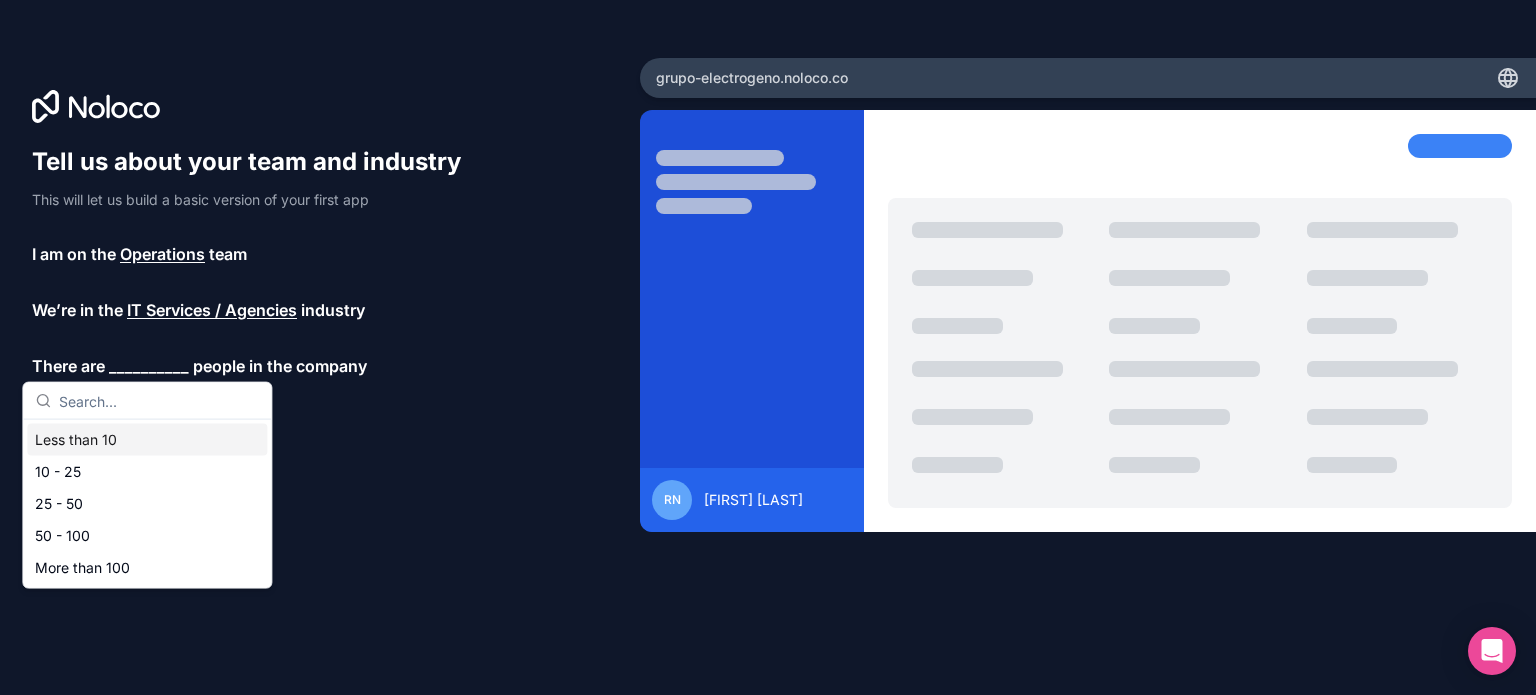 click on "Less than 10" at bounding box center [147, 440] 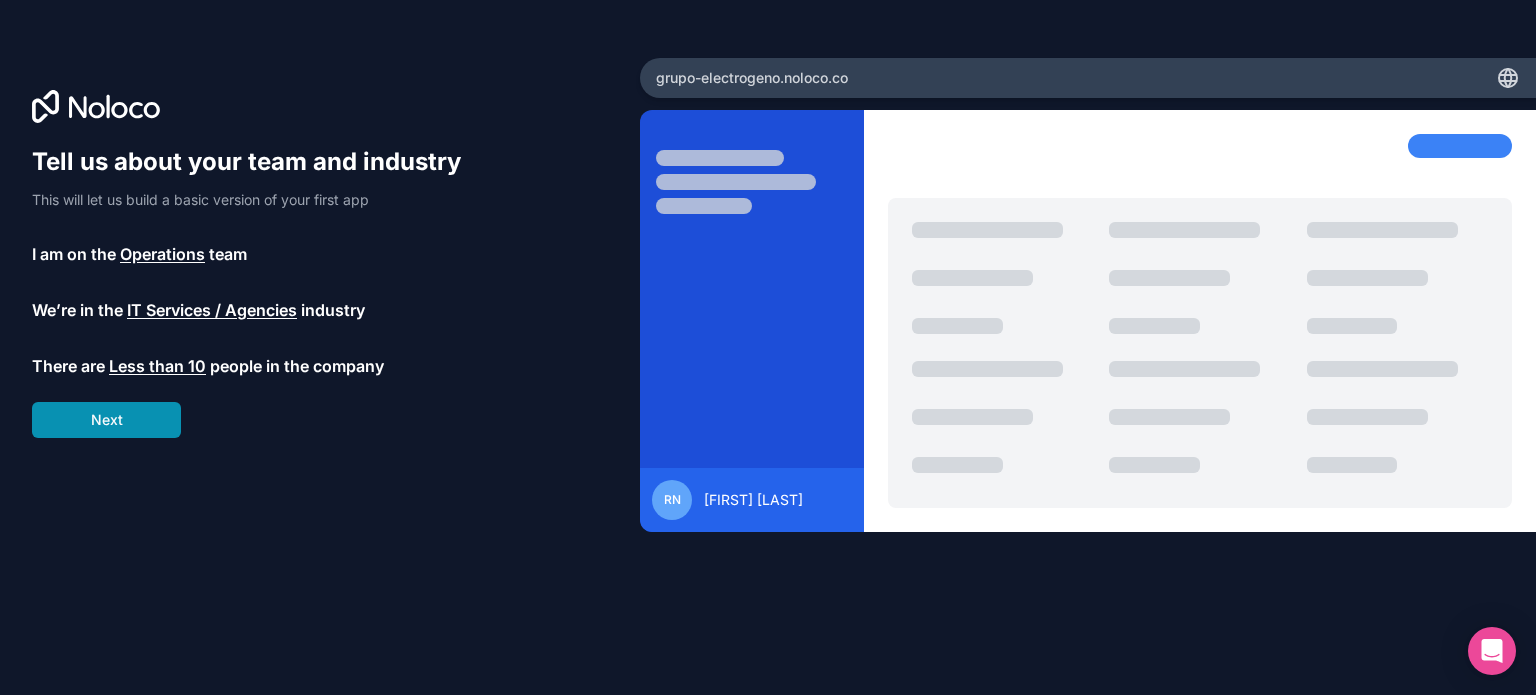 click on "Next" at bounding box center [106, 420] 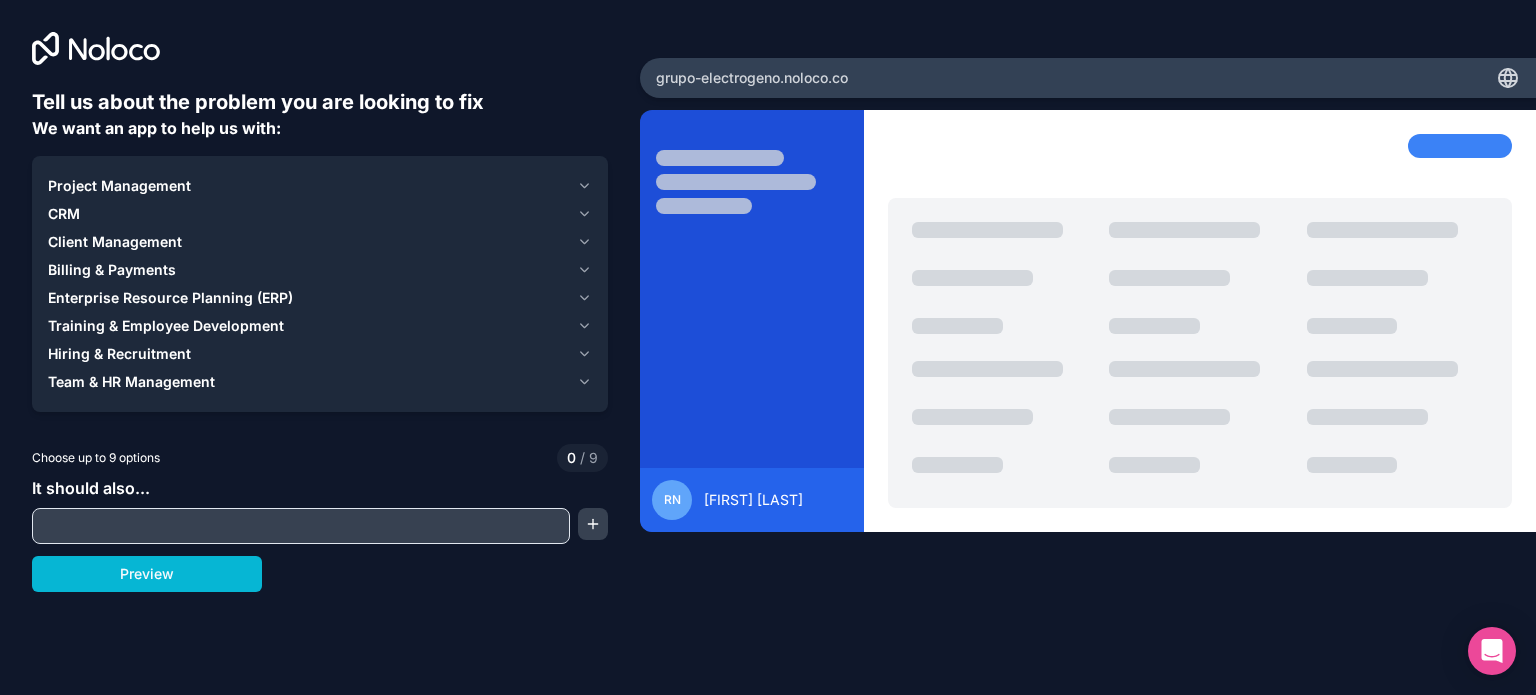 scroll, scrollTop: 0, scrollLeft: 0, axis: both 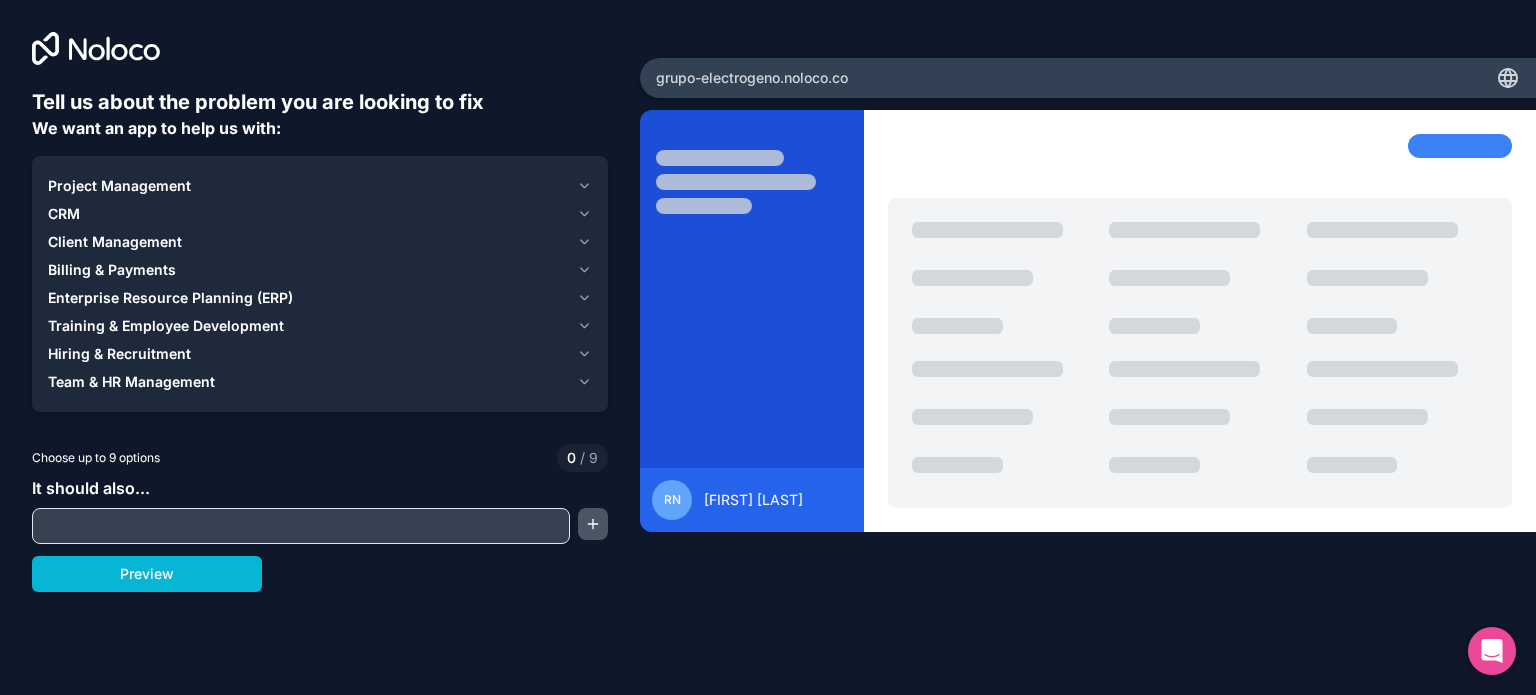 click at bounding box center [593, 524] 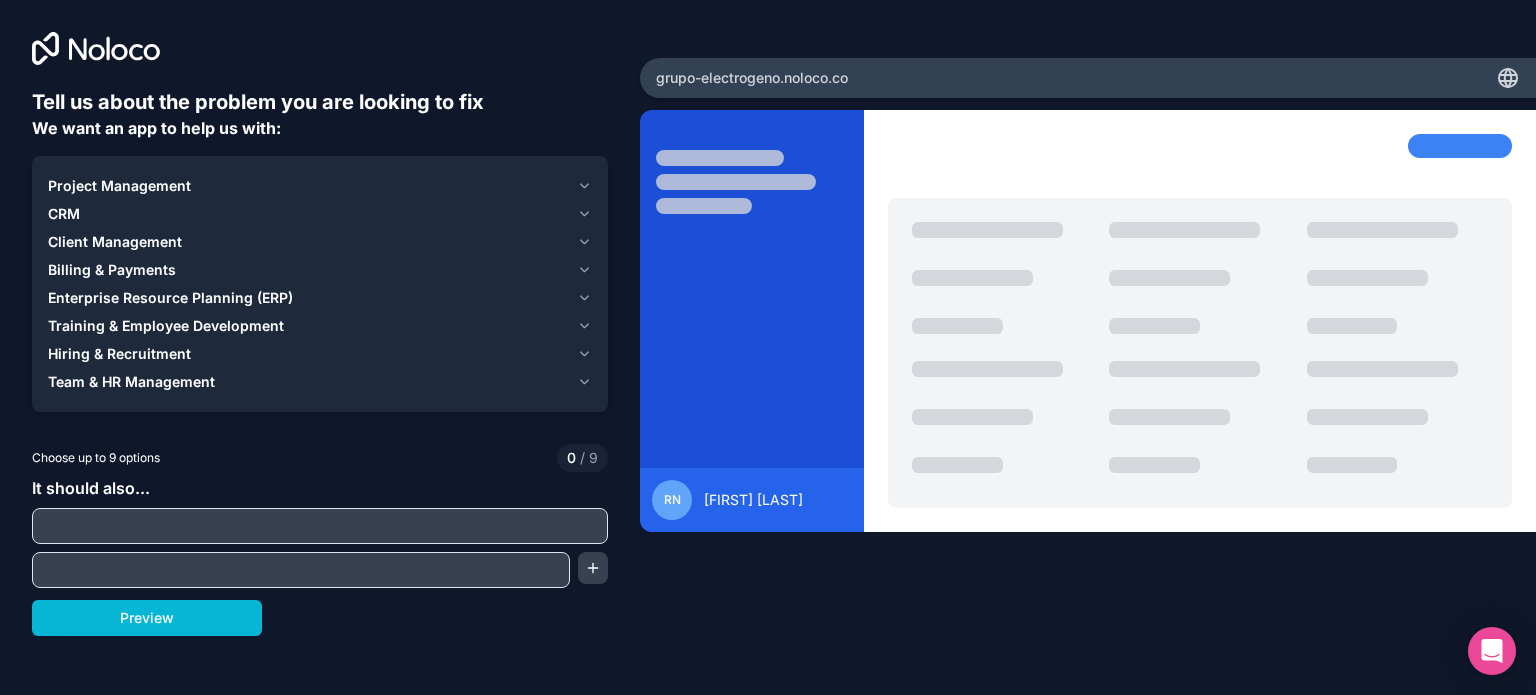 click at bounding box center [320, 526] 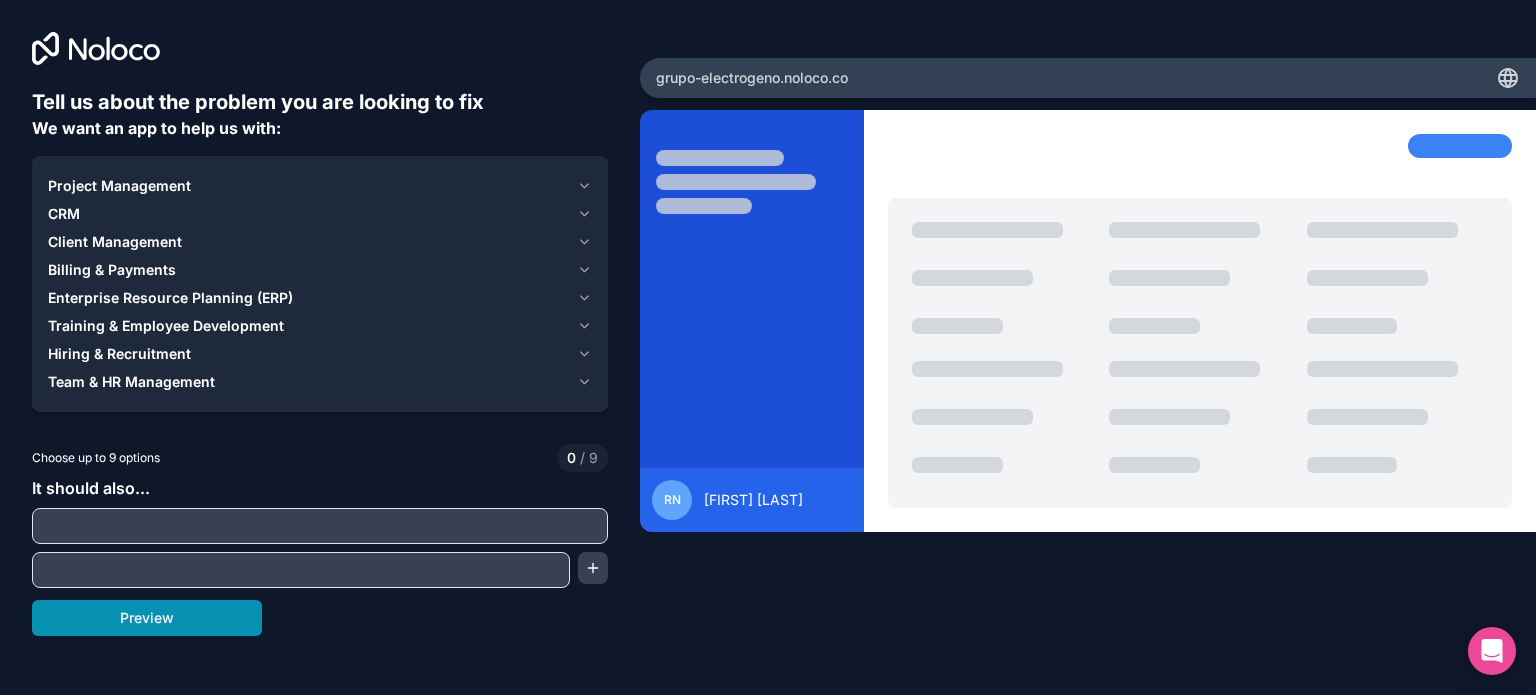 click on "Preview" at bounding box center [147, 618] 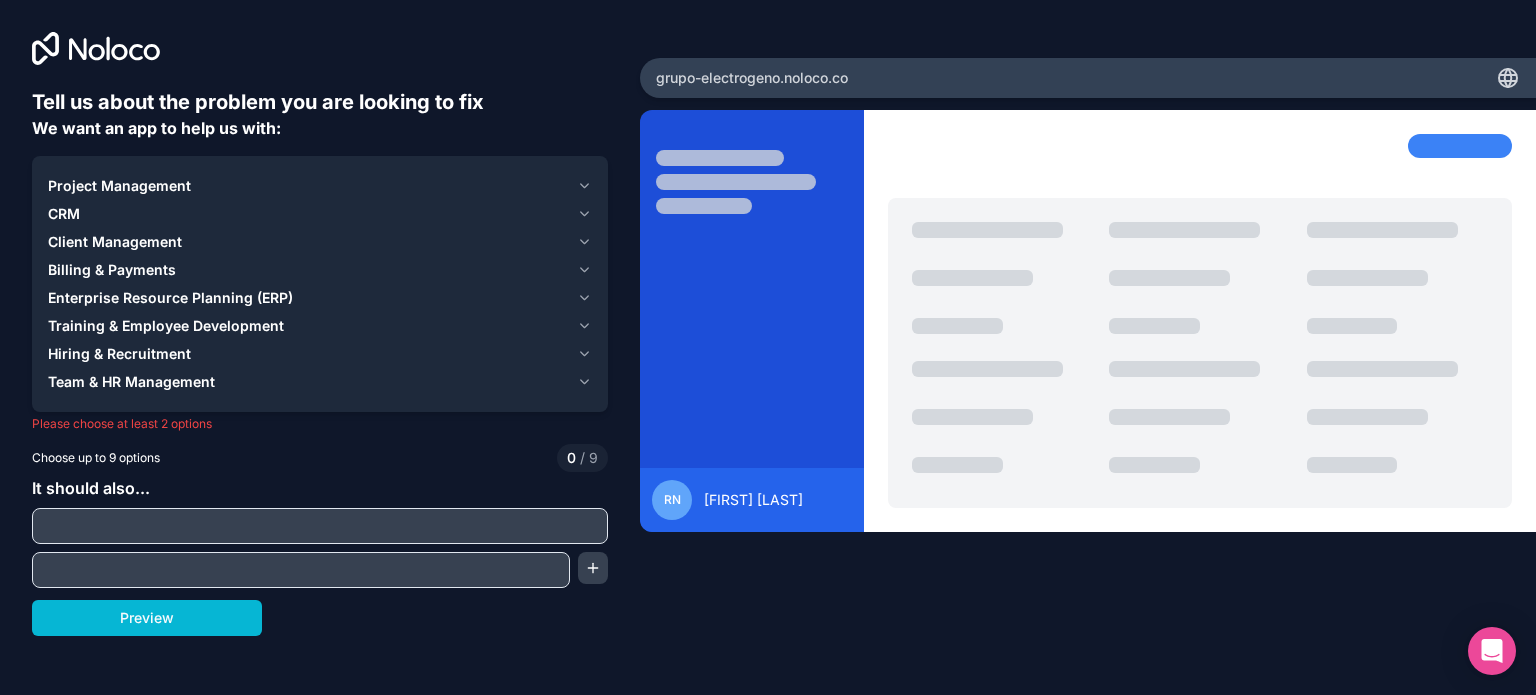 click on "Team & HR Management" at bounding box center (320, 382) 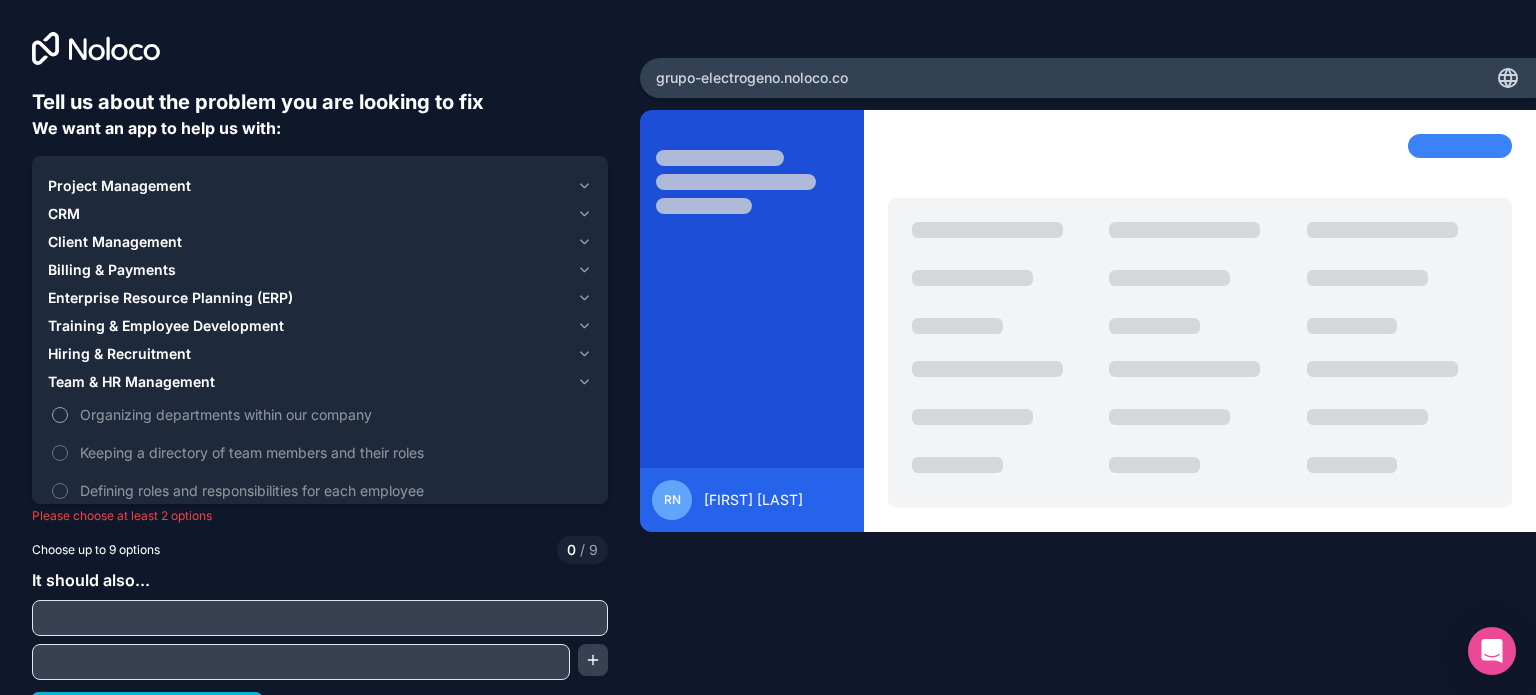 click on "Organizing departments within our company" at bounding box center (334, 414) 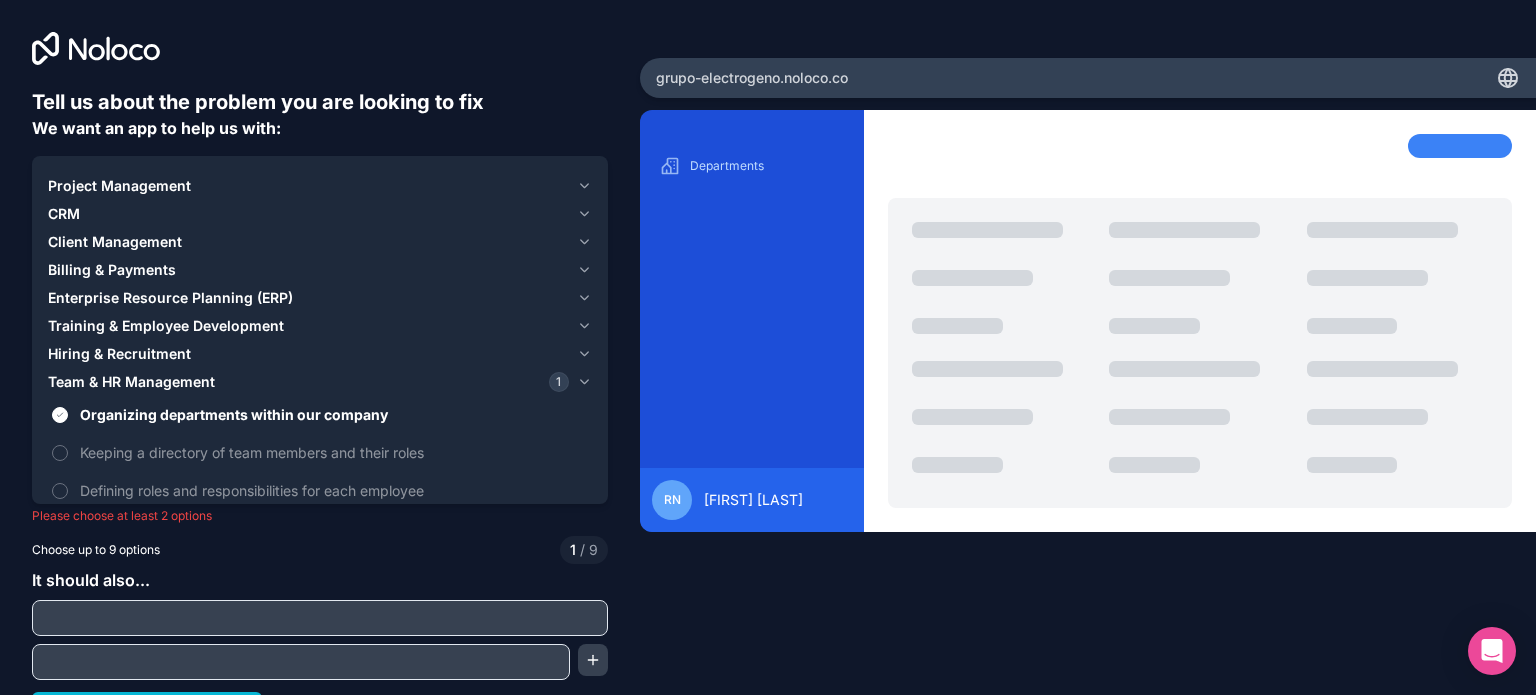 scroll, scrollTop: 32, scrollLeft: 0, axis: vertical 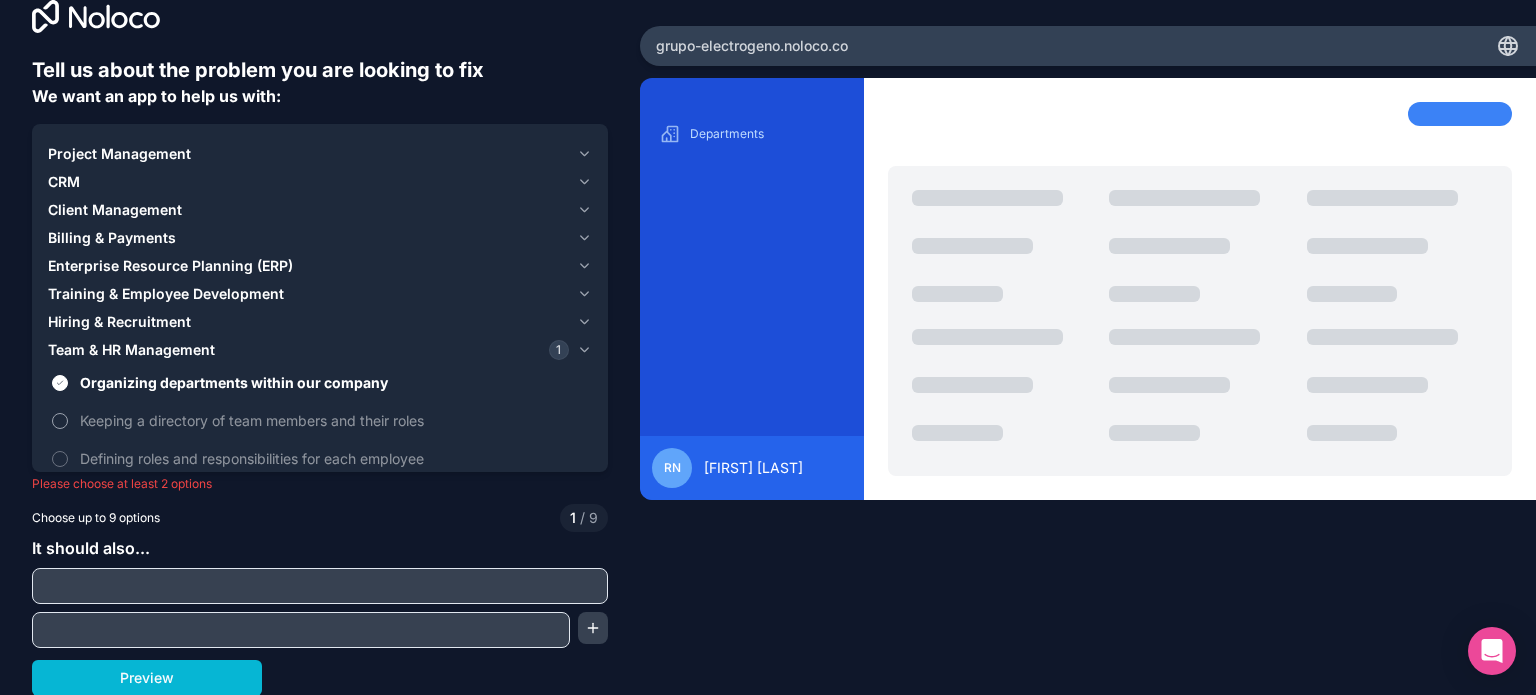 click on "Keeping a directory of team members and their roles" at bounding box center (334, 420) 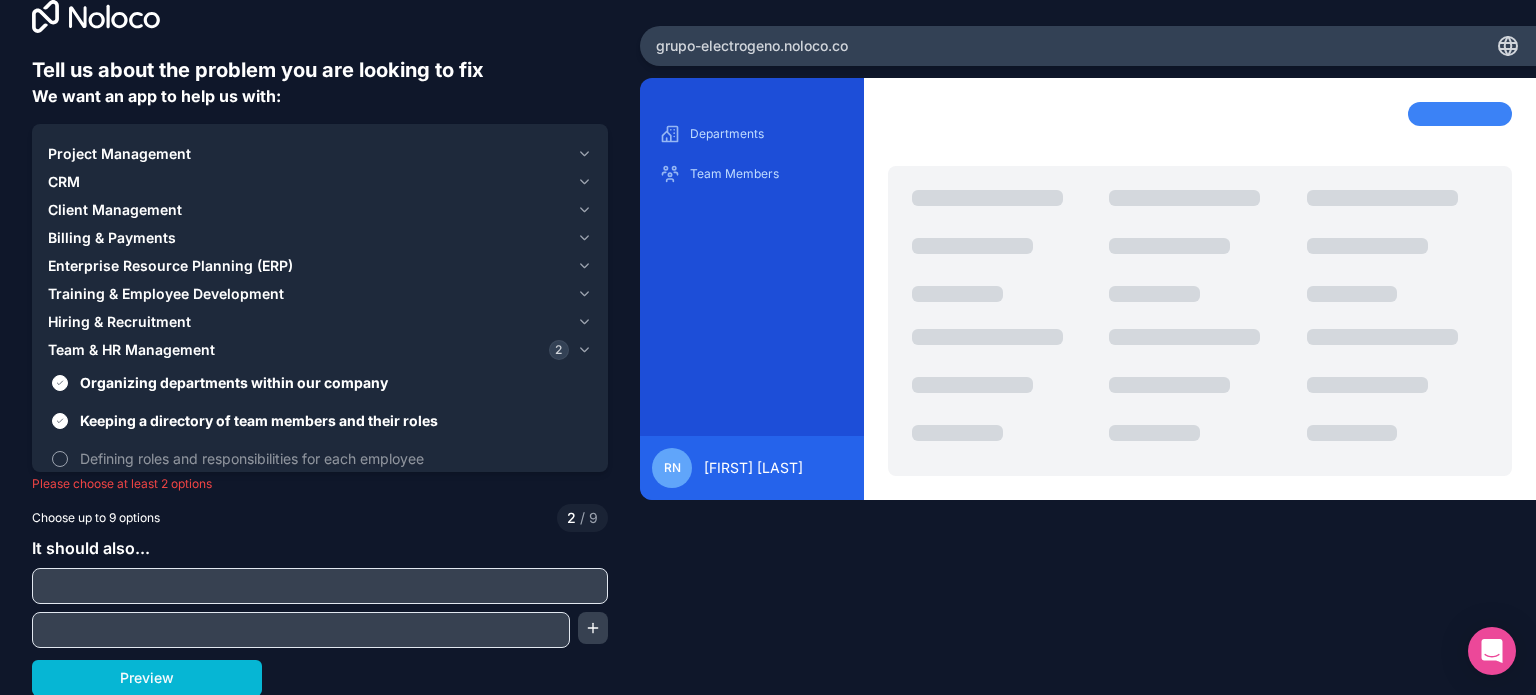 click on "Defining roles and responsibilities for each employee" at bounding box center (334, 458) 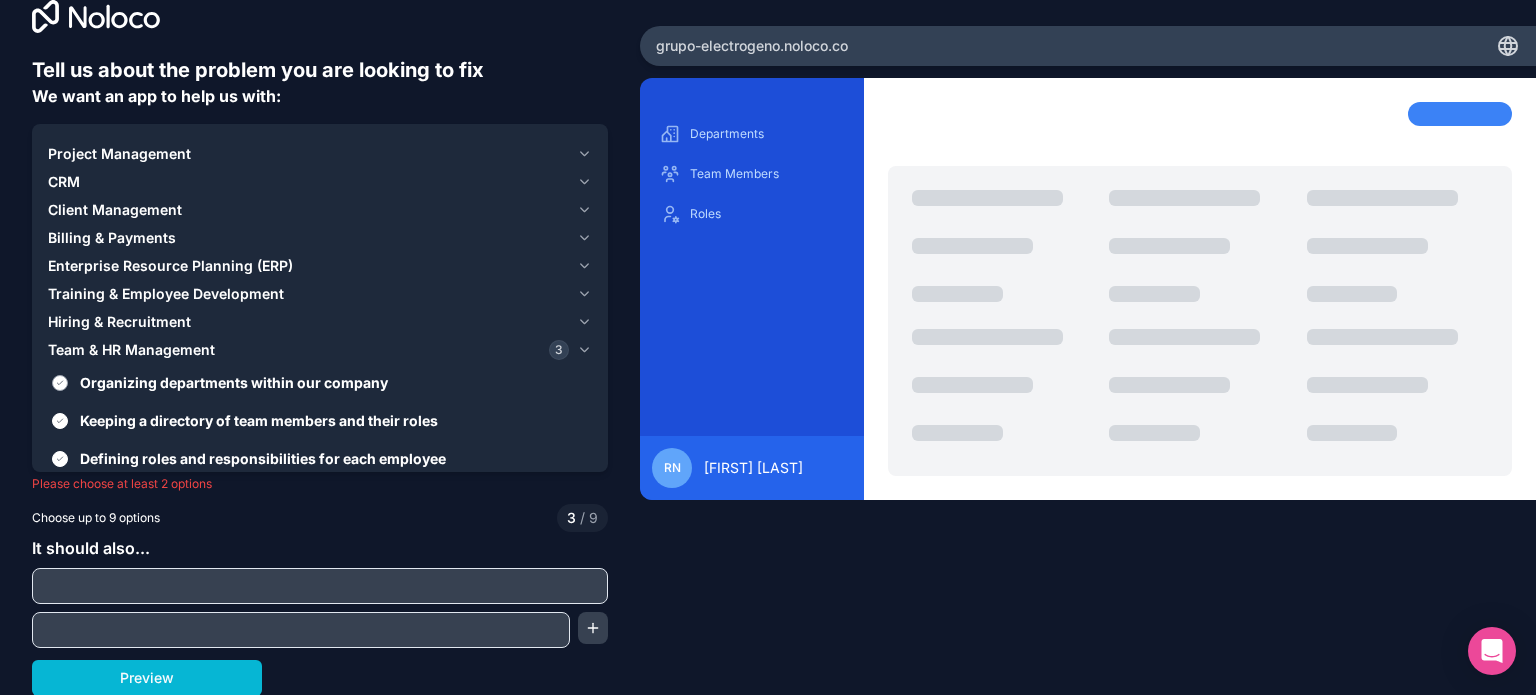 click on "Organizing departments within our company" at bounding box center (334, 382) 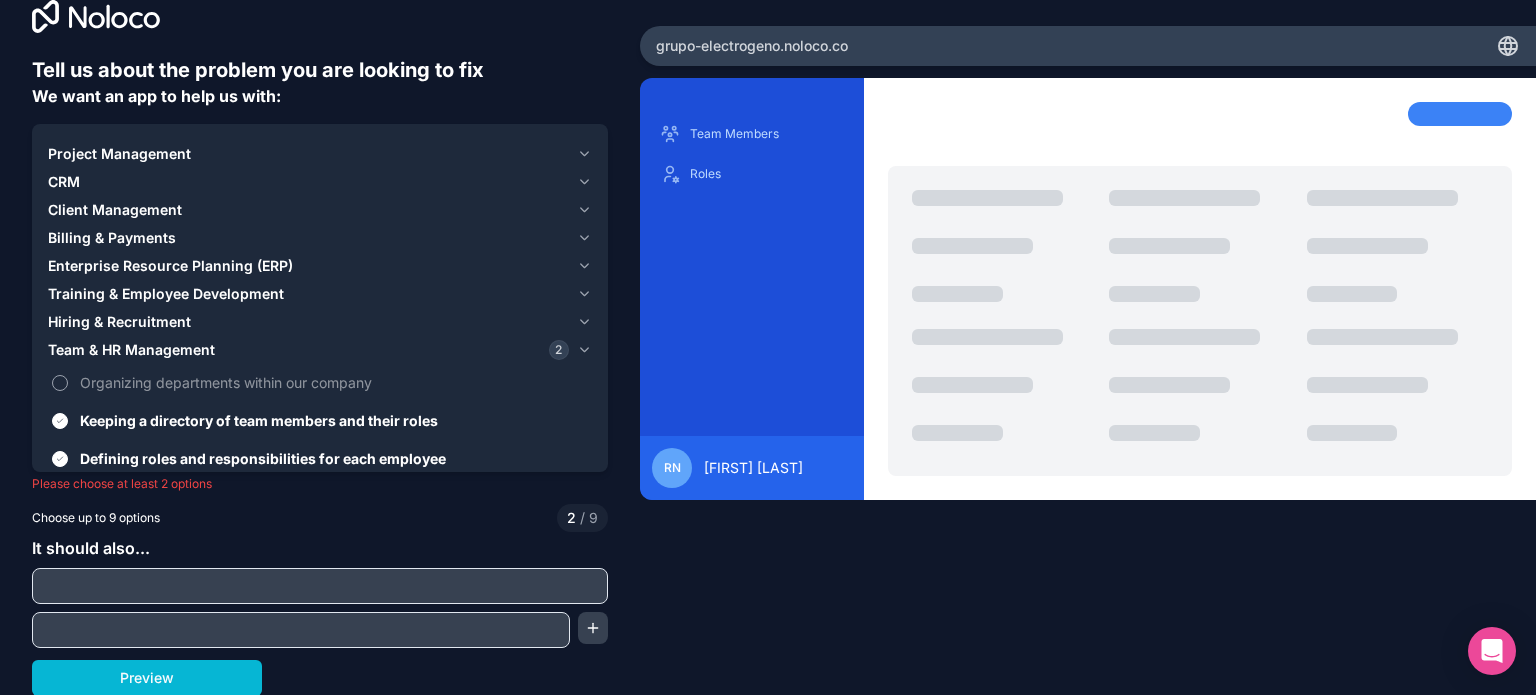 click on "Organizing departments within our company" at bounding box center [334, 382] 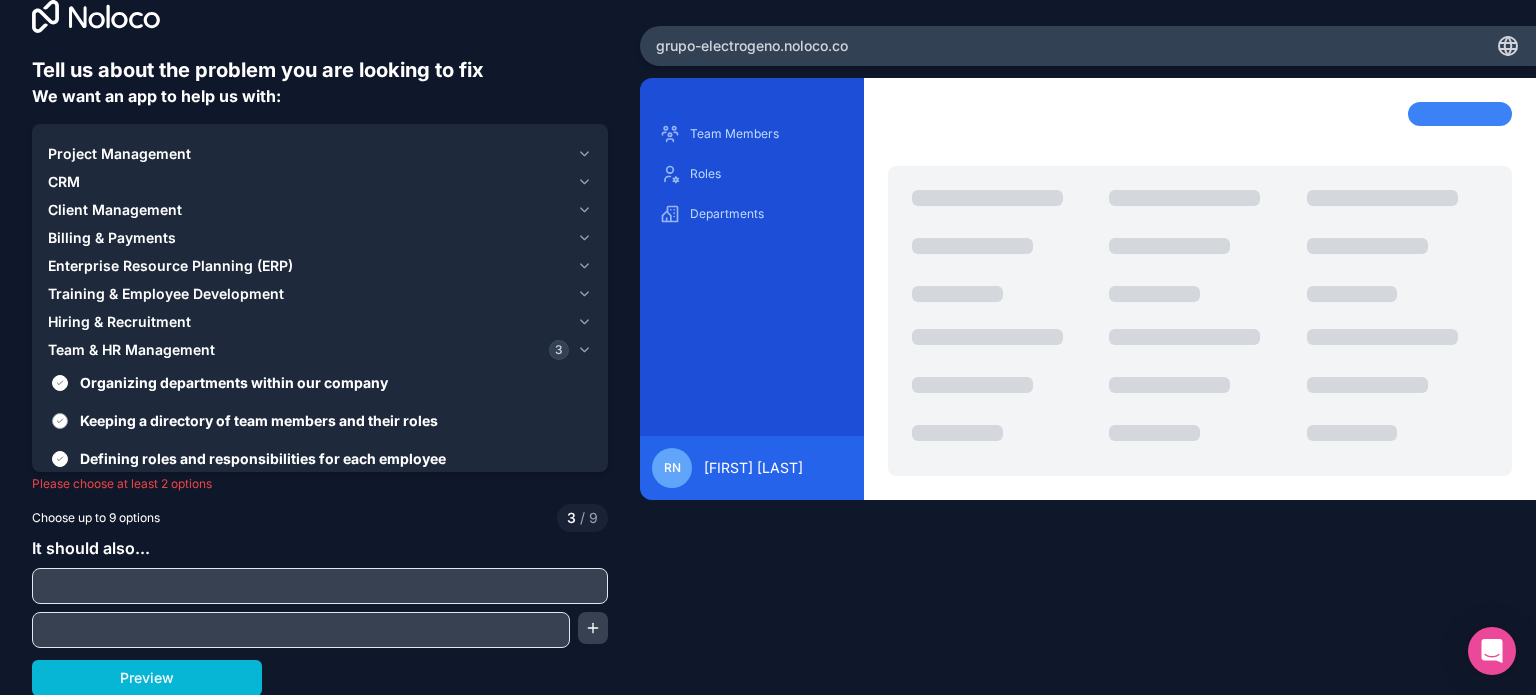 click on "Keeping a directory of team members and their roles" at bounding box center (334, 420) 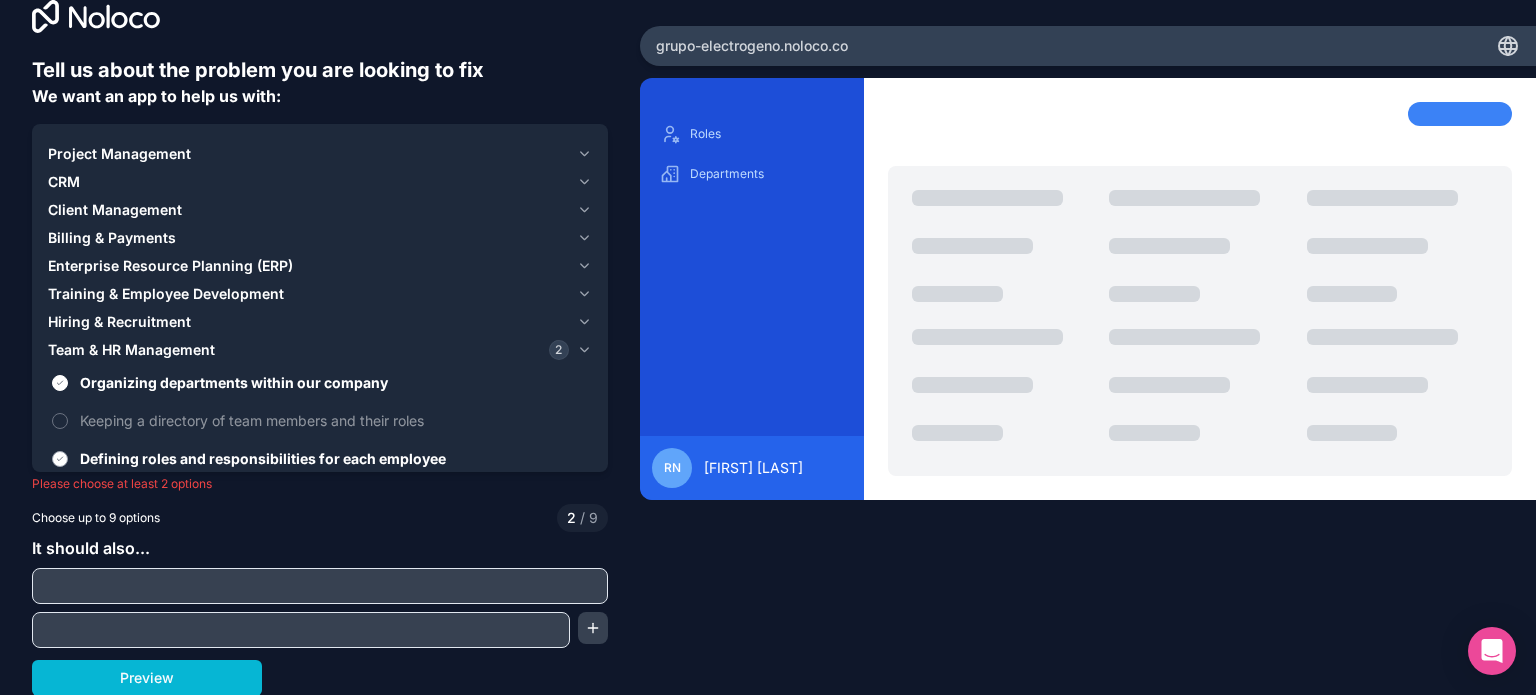 click on "Defining roles and responsibilities for each employee" at bounding box center (334, 458) 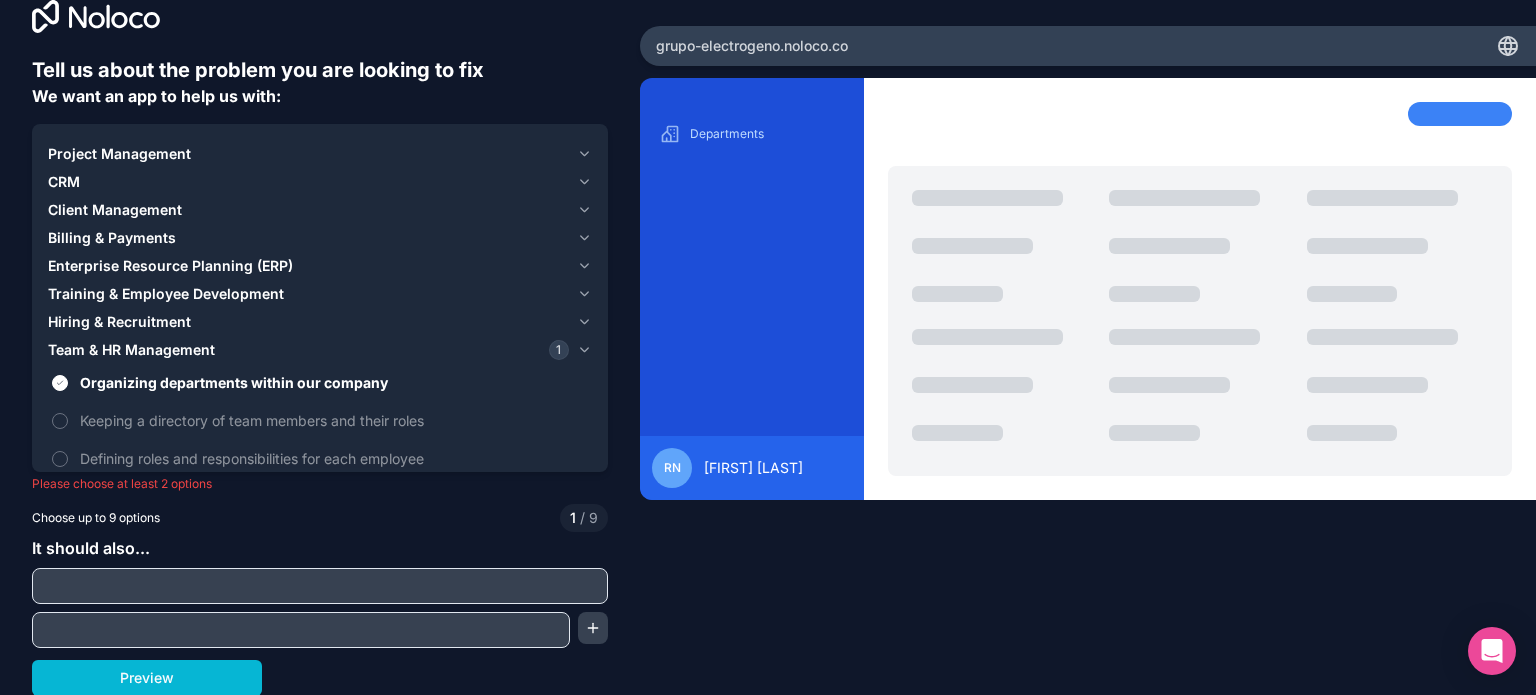 click on "Hiring & Recruitment" at bounding box center (119, 322) 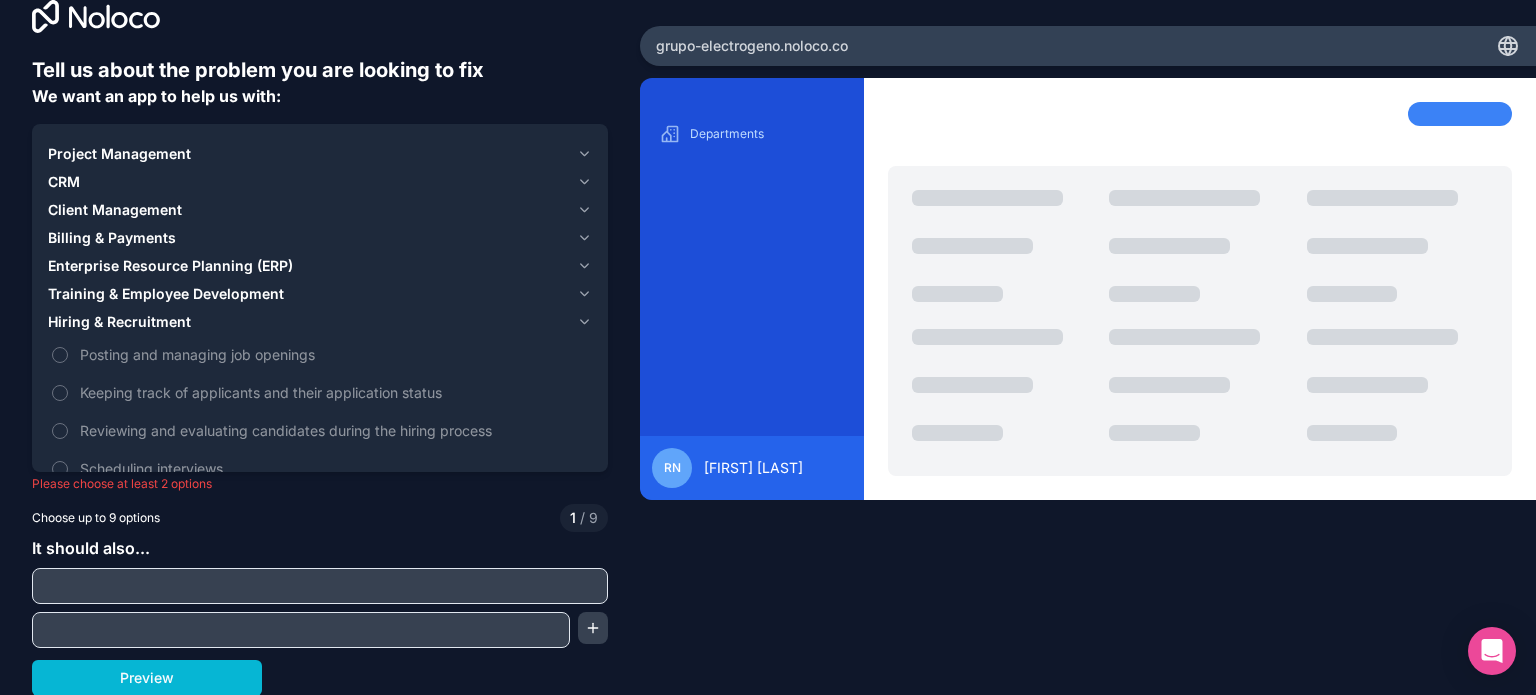 click on "Training & Employee Development" at bounding box center (166, 294) 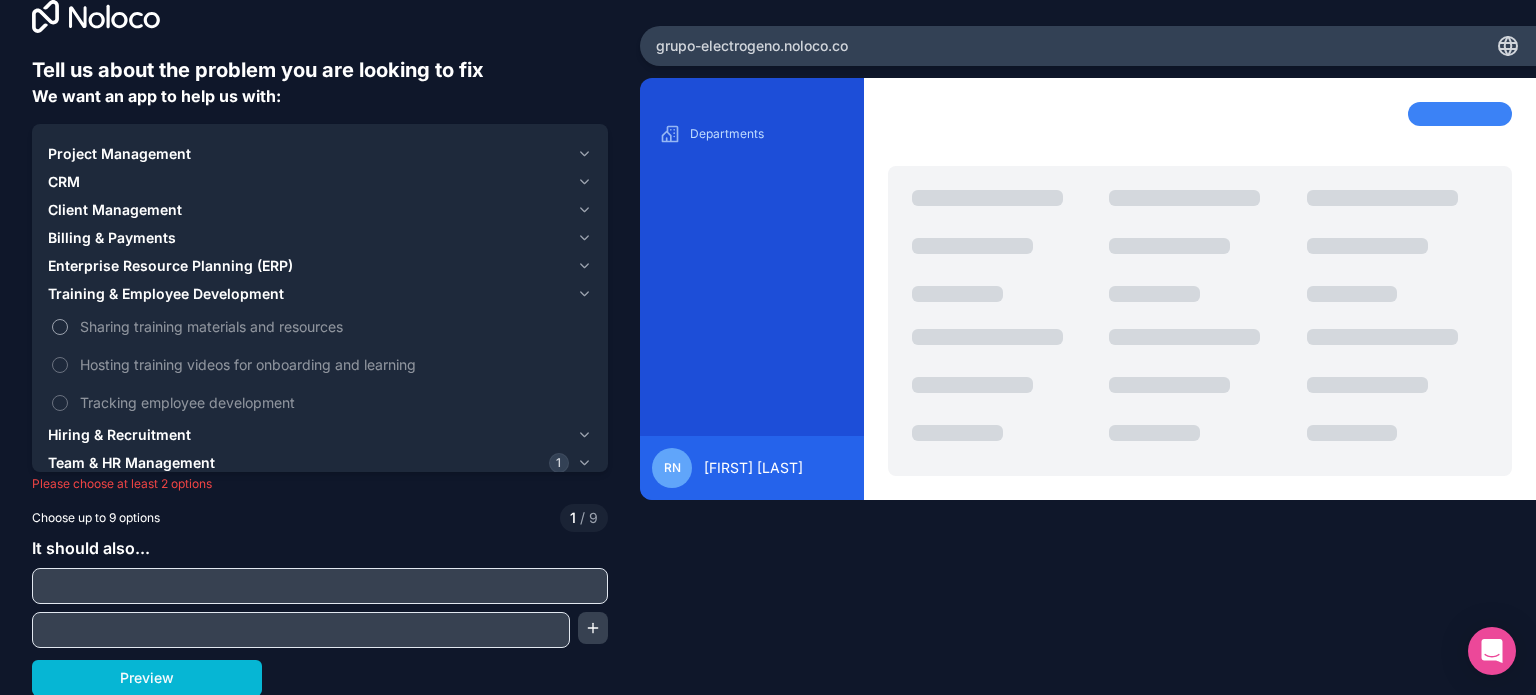 click on "Sharing training materials and resources" at bounding box center (334, 326) 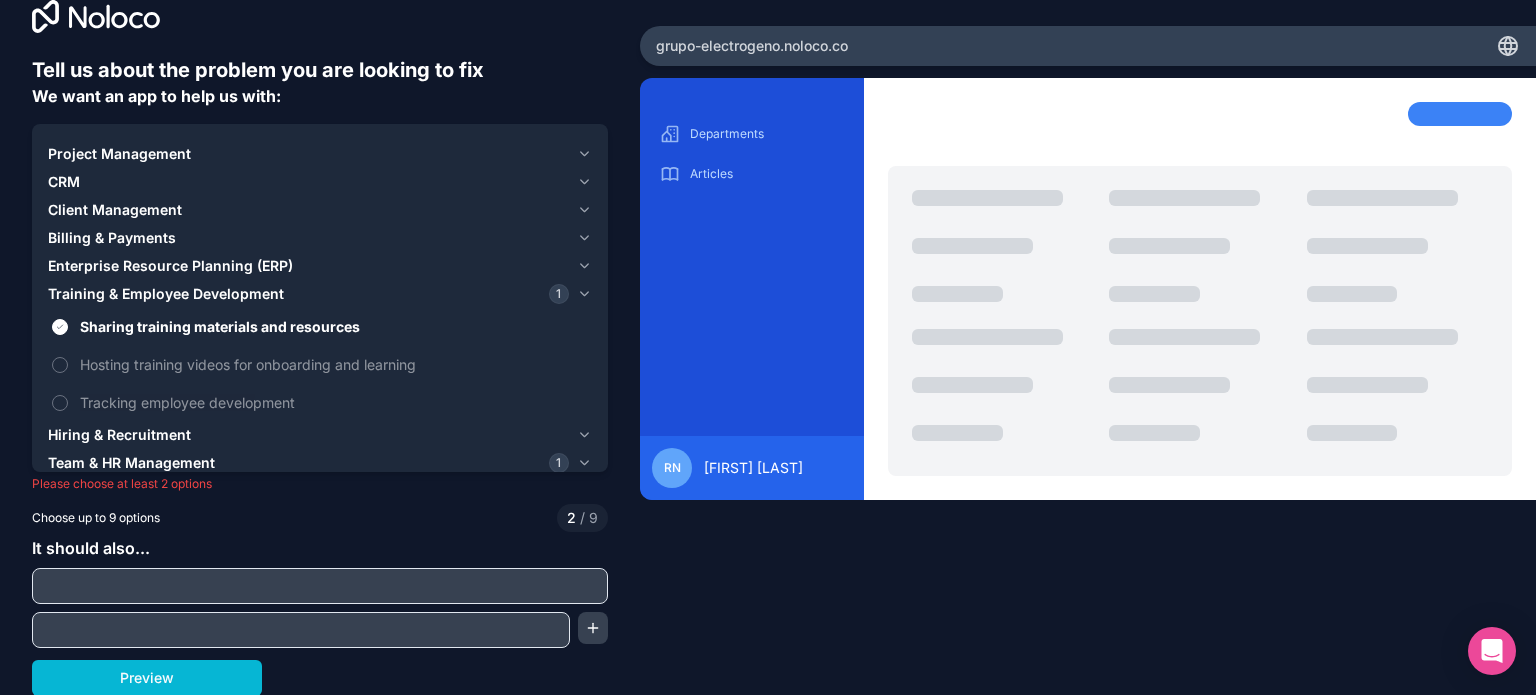 click on "Enterprise Resource Planning (ERP)" at bounding box center (170, 266) 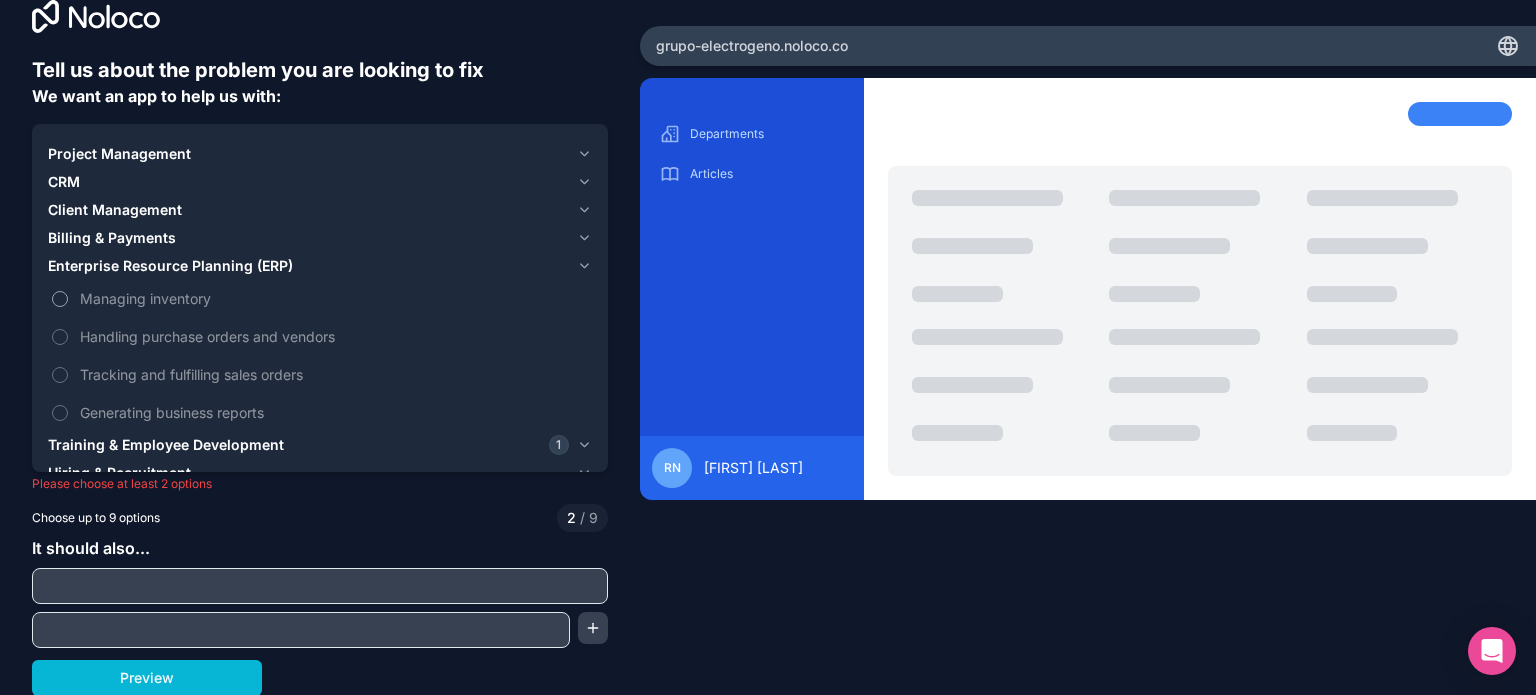 click on "Managing inventory" at bounding box center [334, 298] 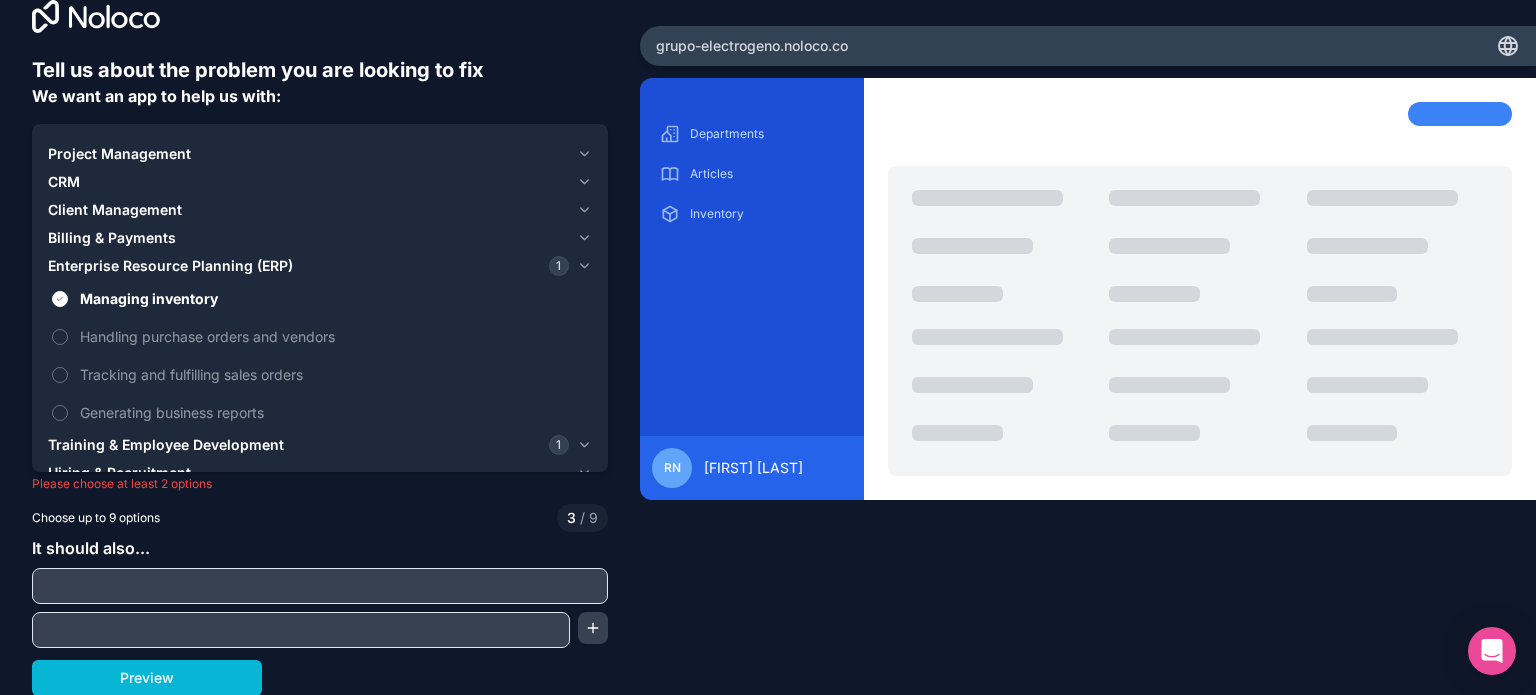 click on "Billing & Payments" at bounding box center [112, 238] 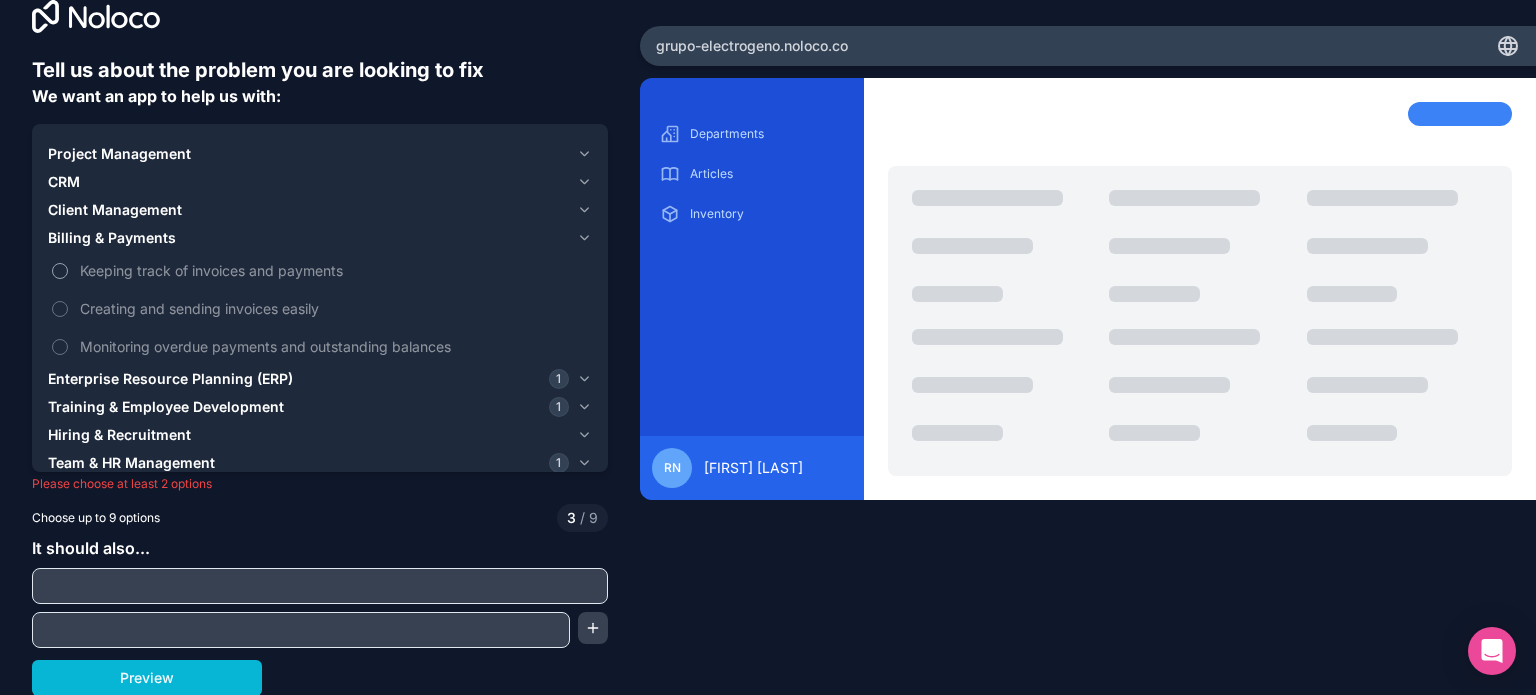 click on "Keeping track of invoices and payments" at bounding box center (334, 270) 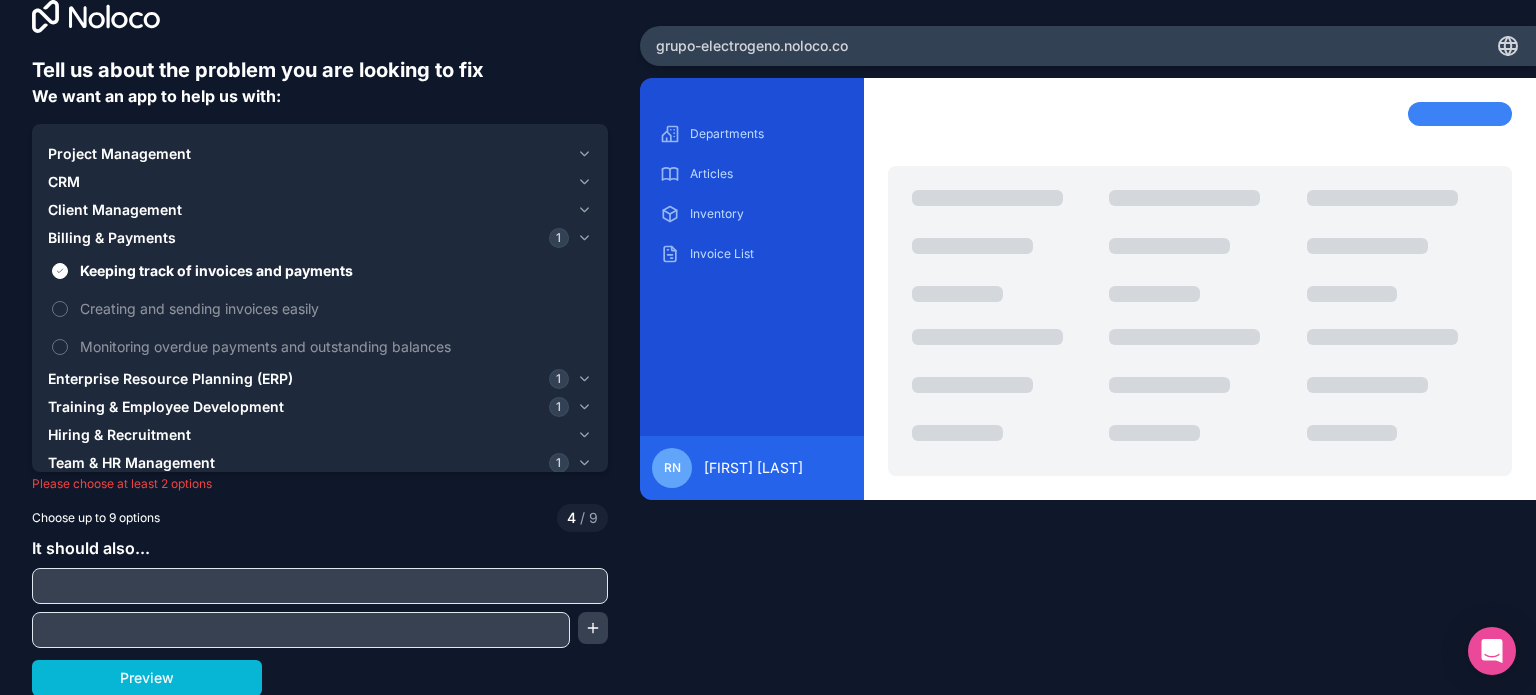 click on "Client Management" at bounding box center [115, 210] 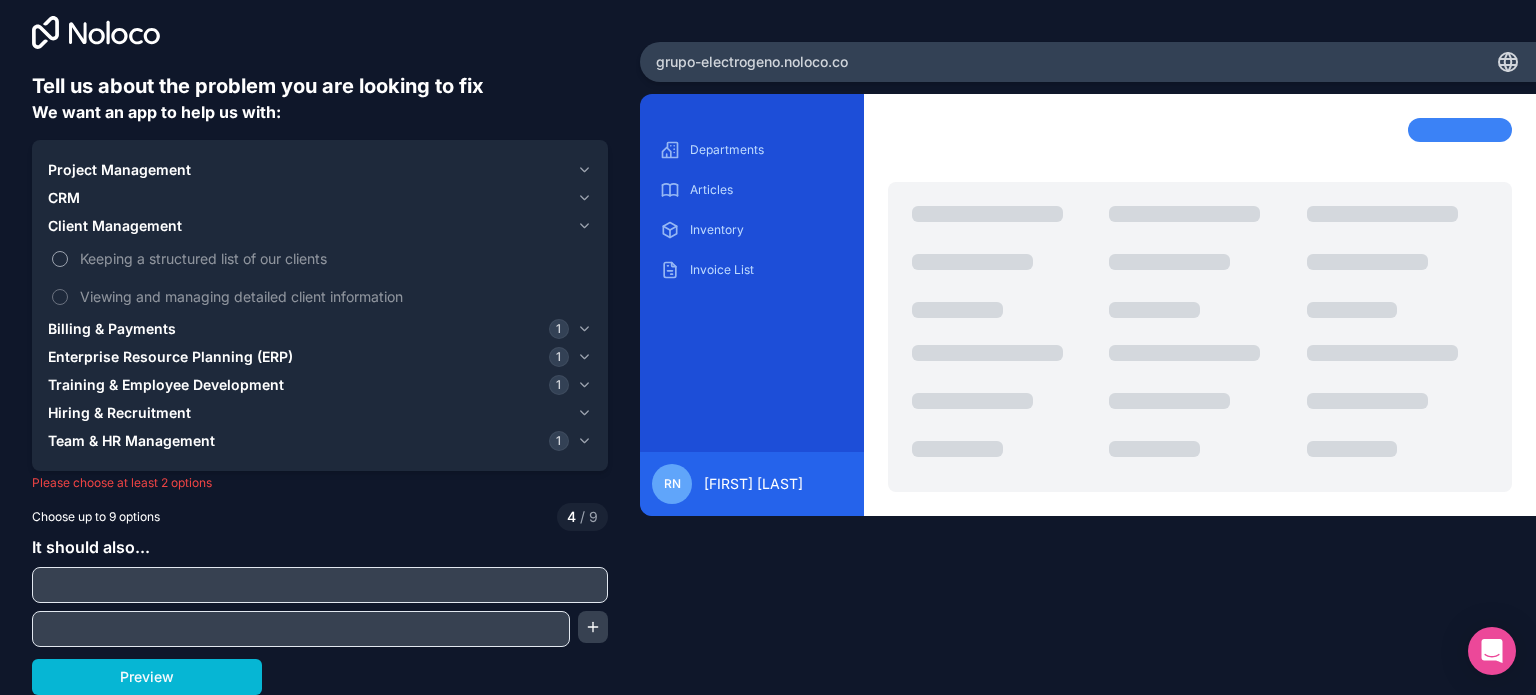 click on "Keeping a structured list of our clients" at bounding box center (334, 258) 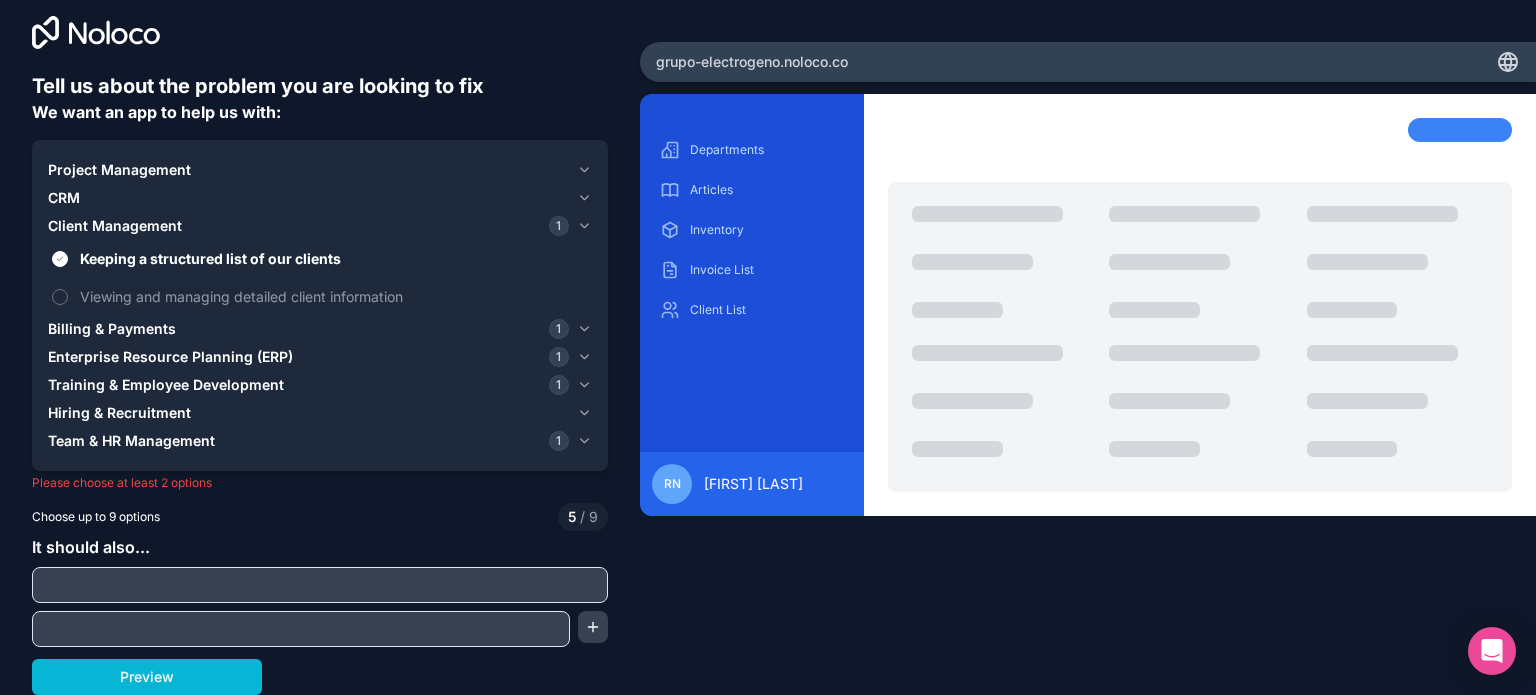 click on "Client Management" at bounding box center [115, 226] 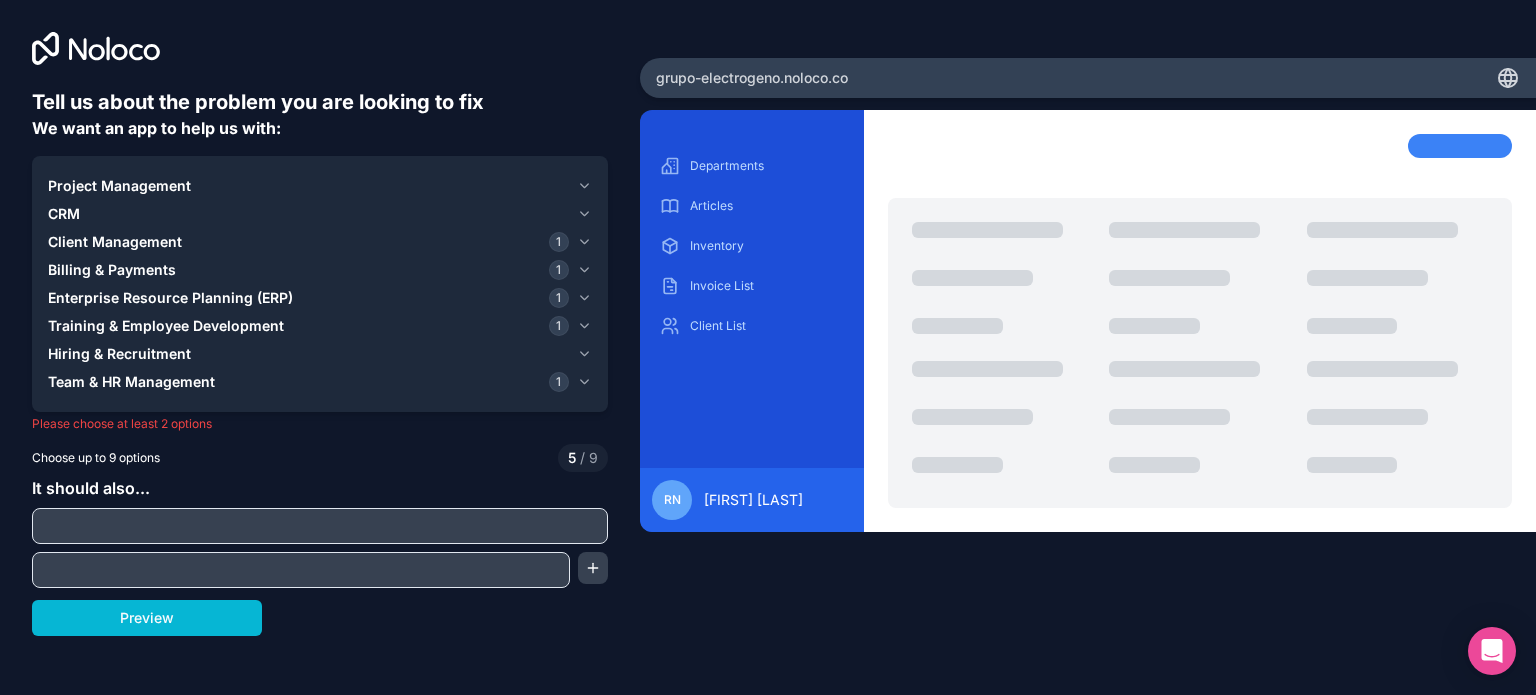scroll, scrollTop: 0, scrollLeft: 0, axis: both 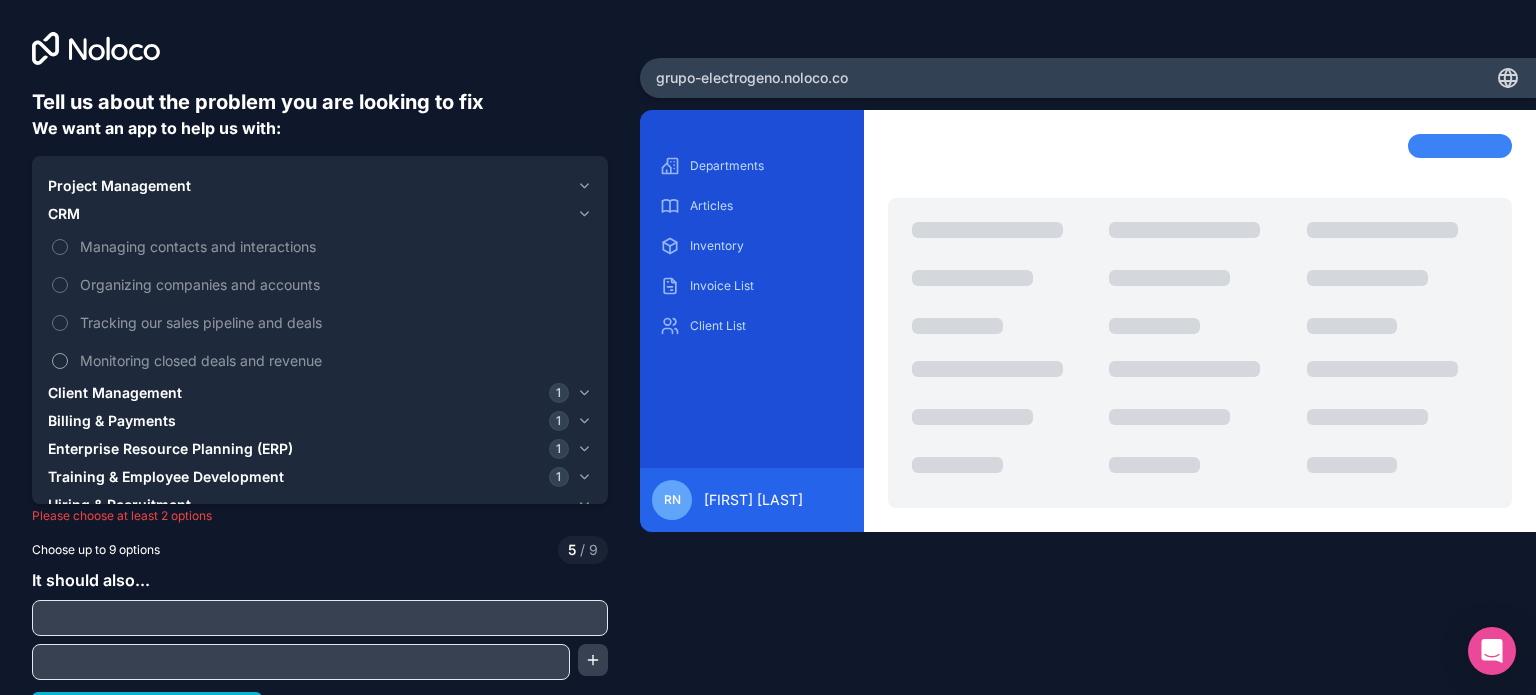 click on "Monitoring closed deals and revenue" at bounding box center [334, 360] 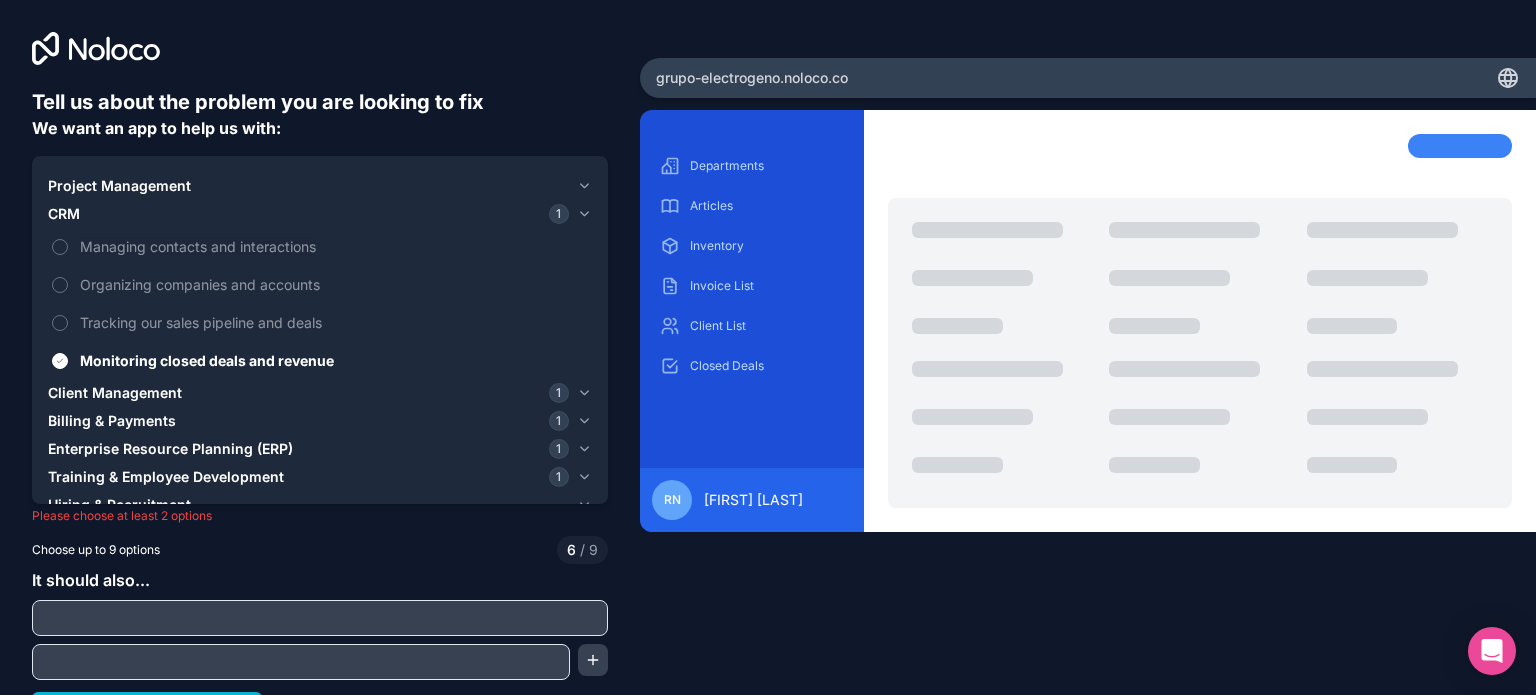 click on "Project Management" at bounding box center (119, 186) 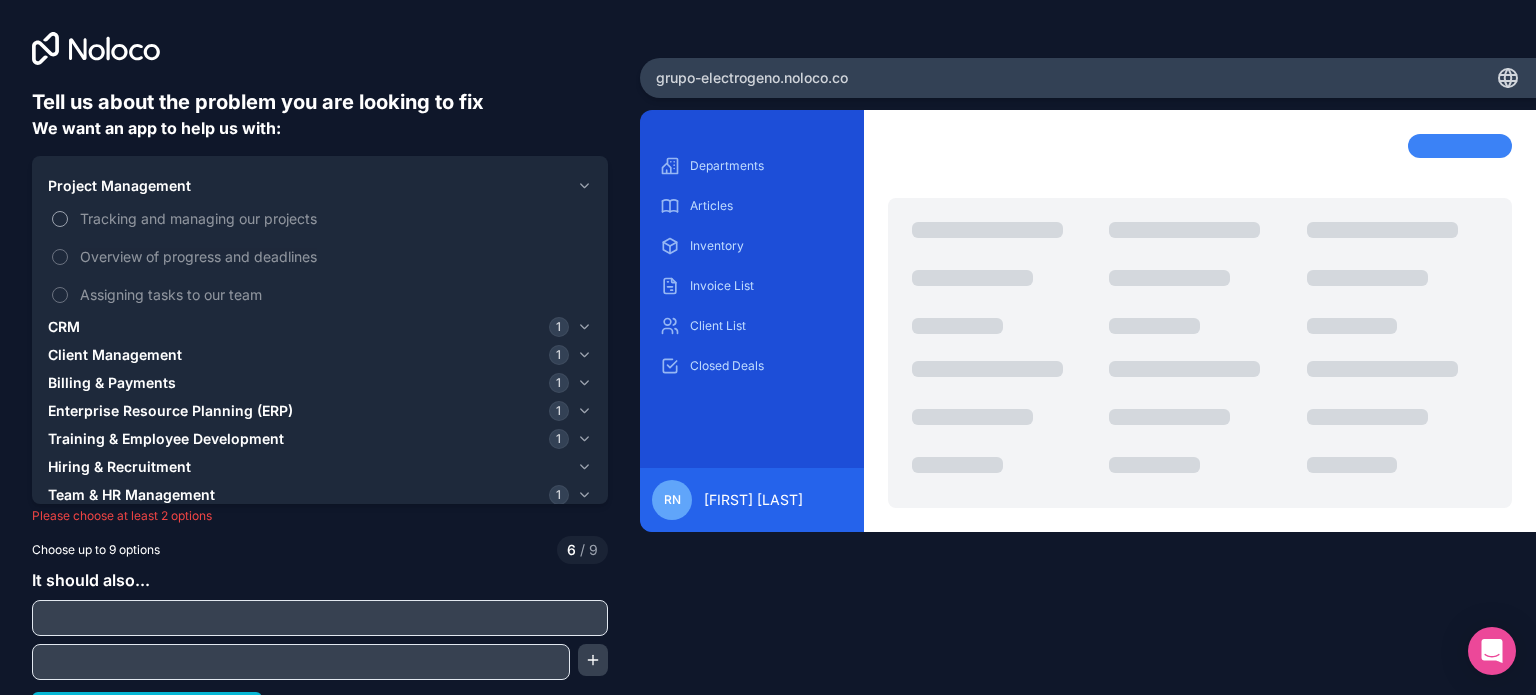 click on "Tracking and managing our projects" at bounding box center (334, 218) 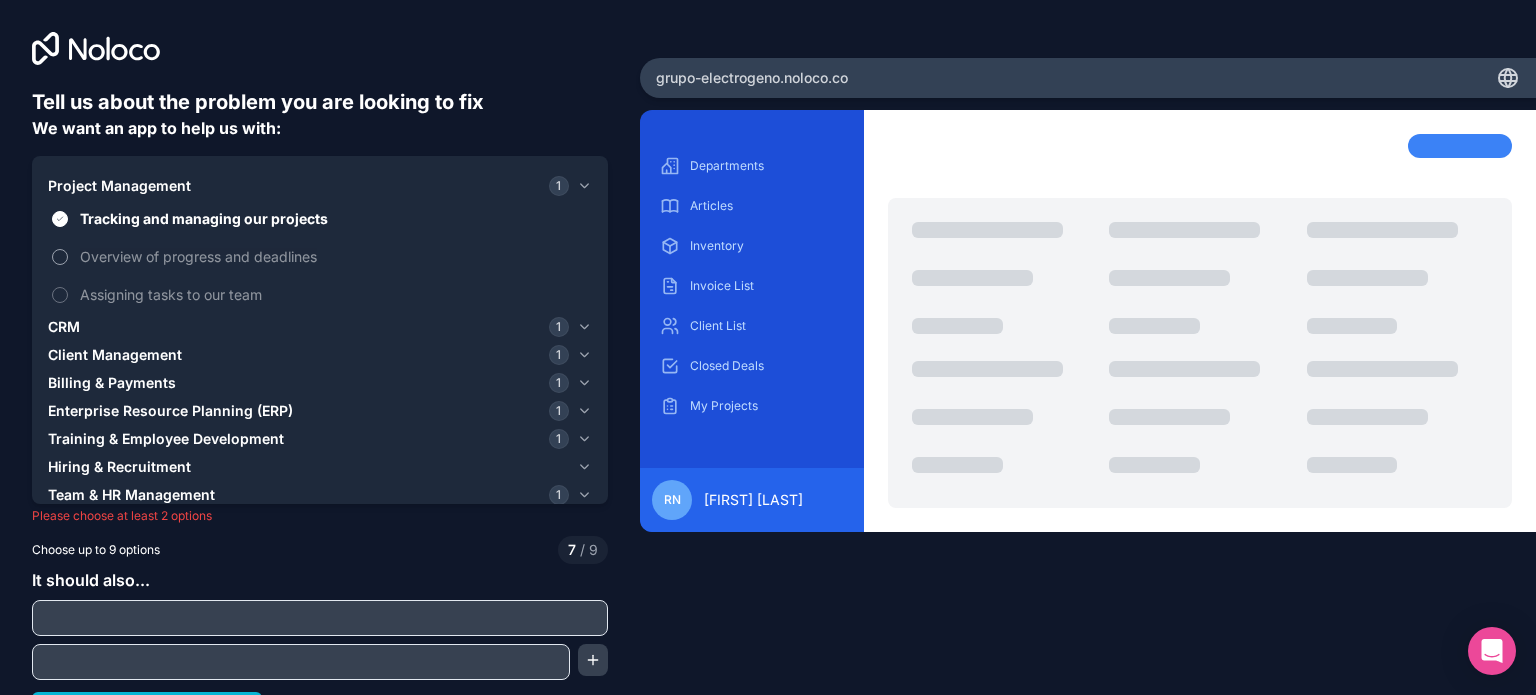 click on "Overview of progress and deadlines" at bounding box center (334, 256) 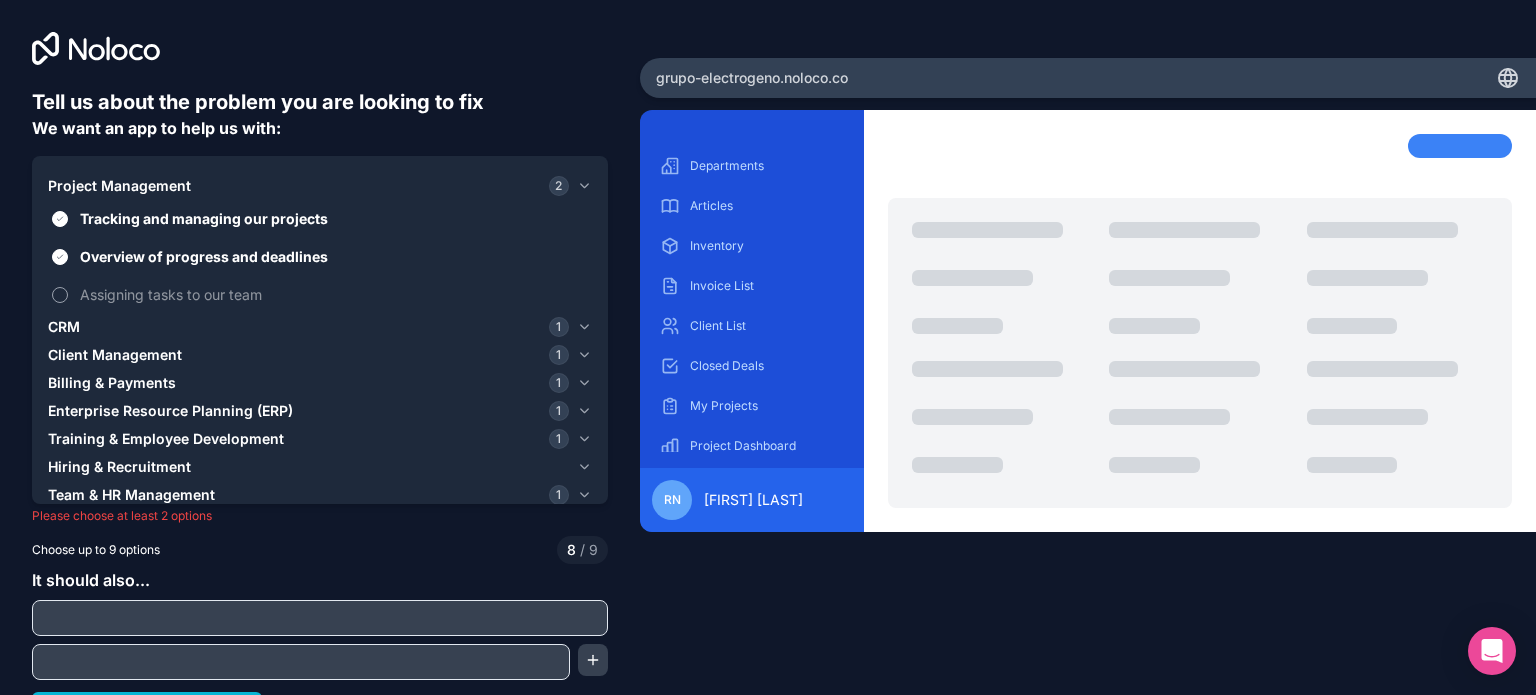 click on "Assigning tasks to our team" at bounding box center (334, 294) 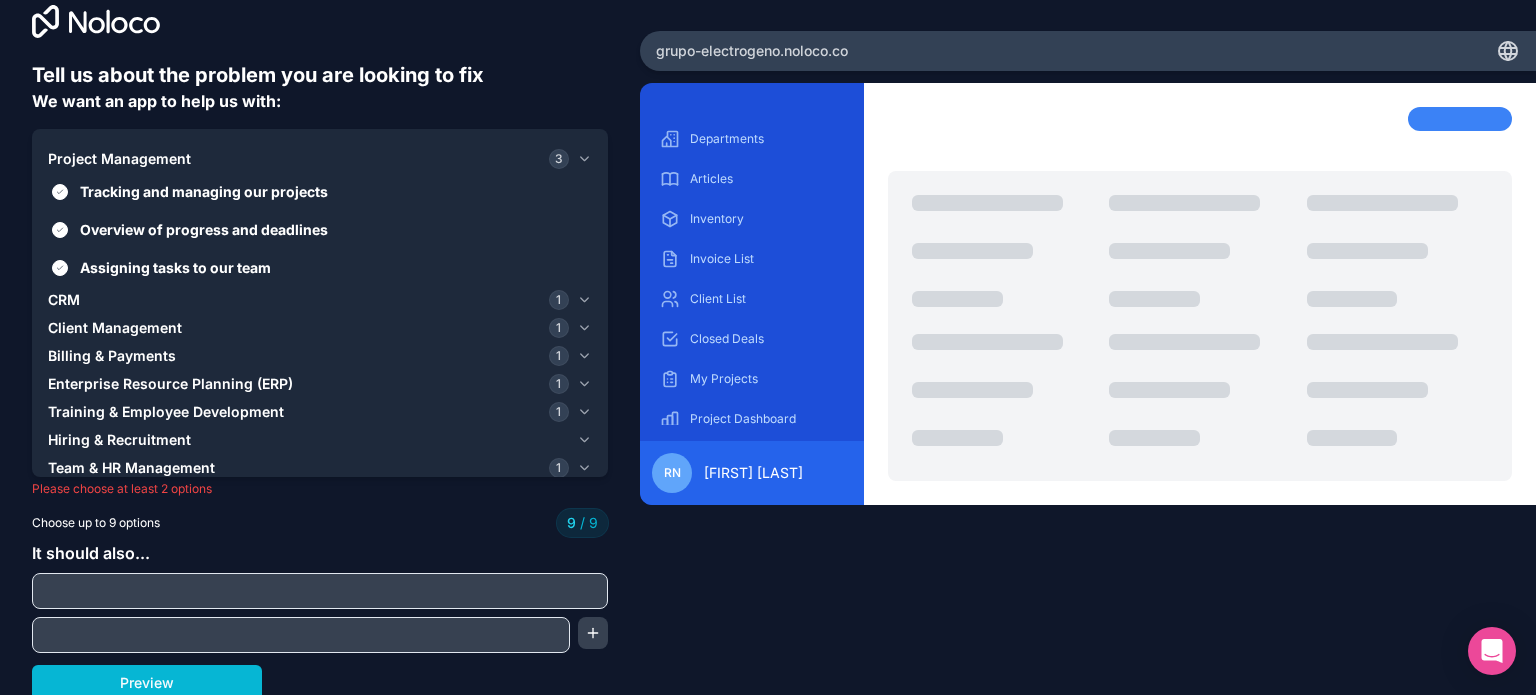 scroll, scrollTop: 32, scrollLeft: 0, axis: vertical 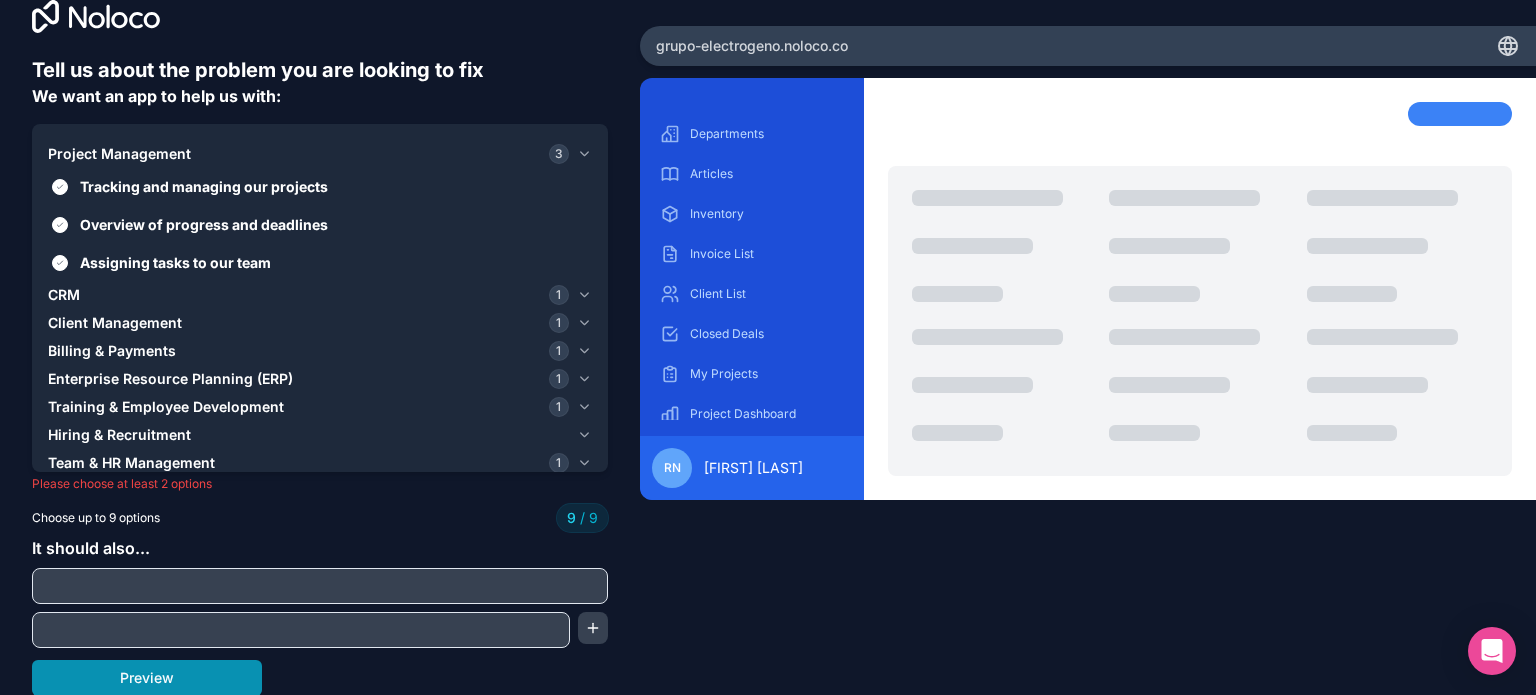 click on "Preview" at bounding box center [147, 678] 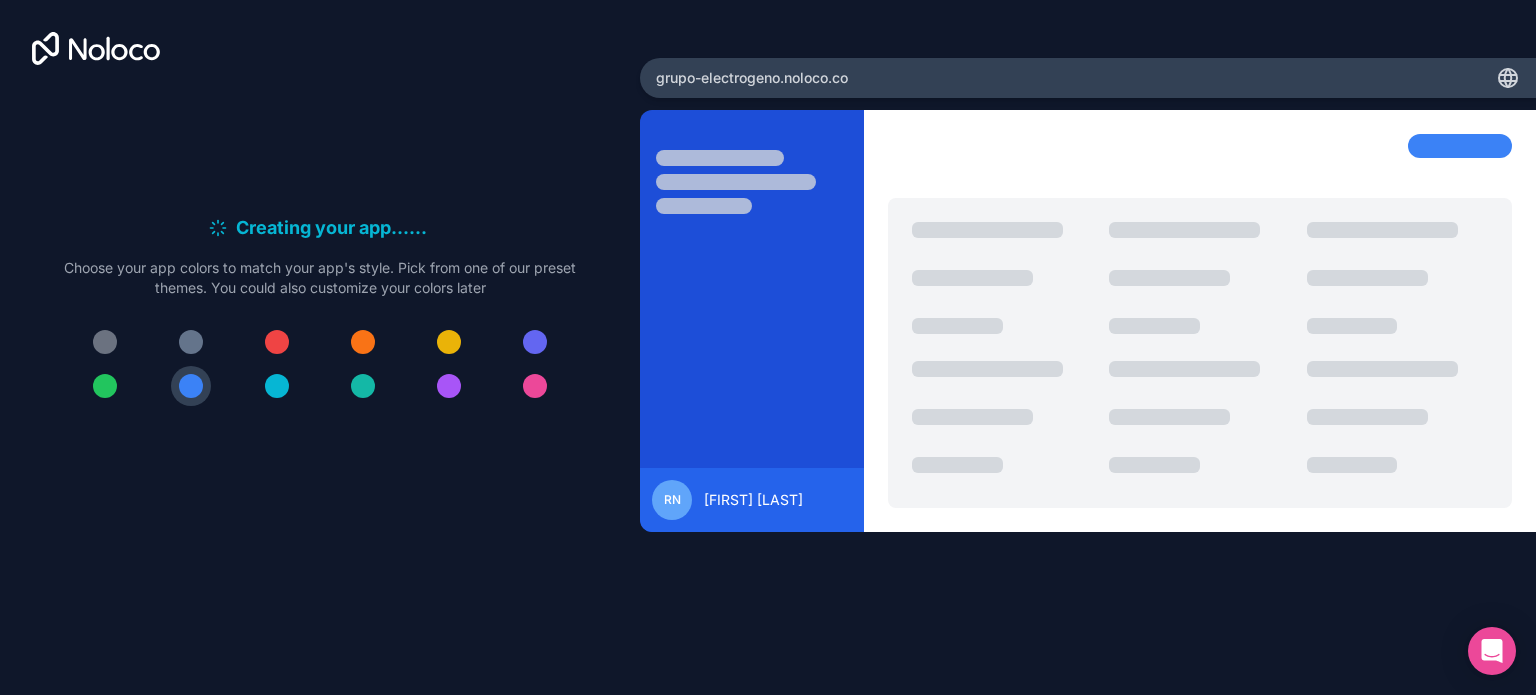 scroll, scrollTop: 0, scrollLeft: 0, axis: both 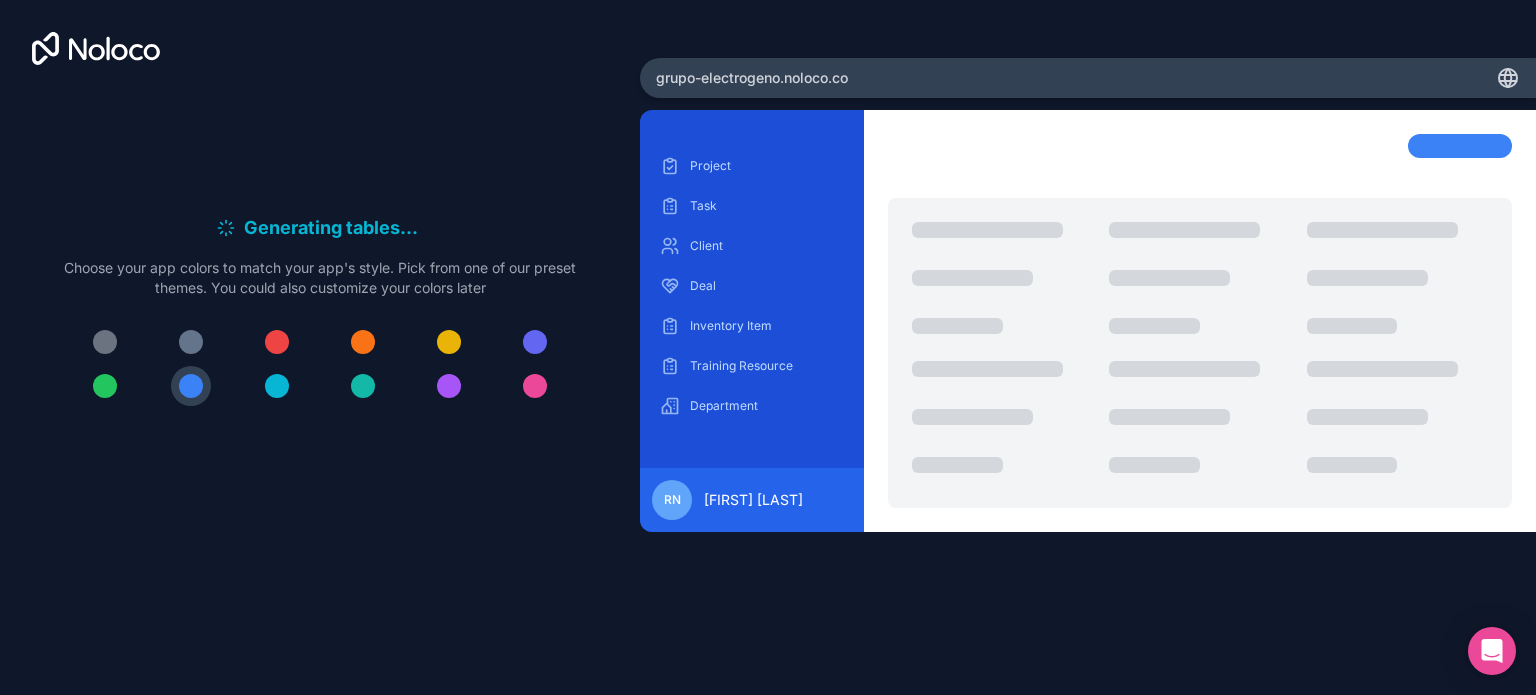 click at bounding box center [277, 386] 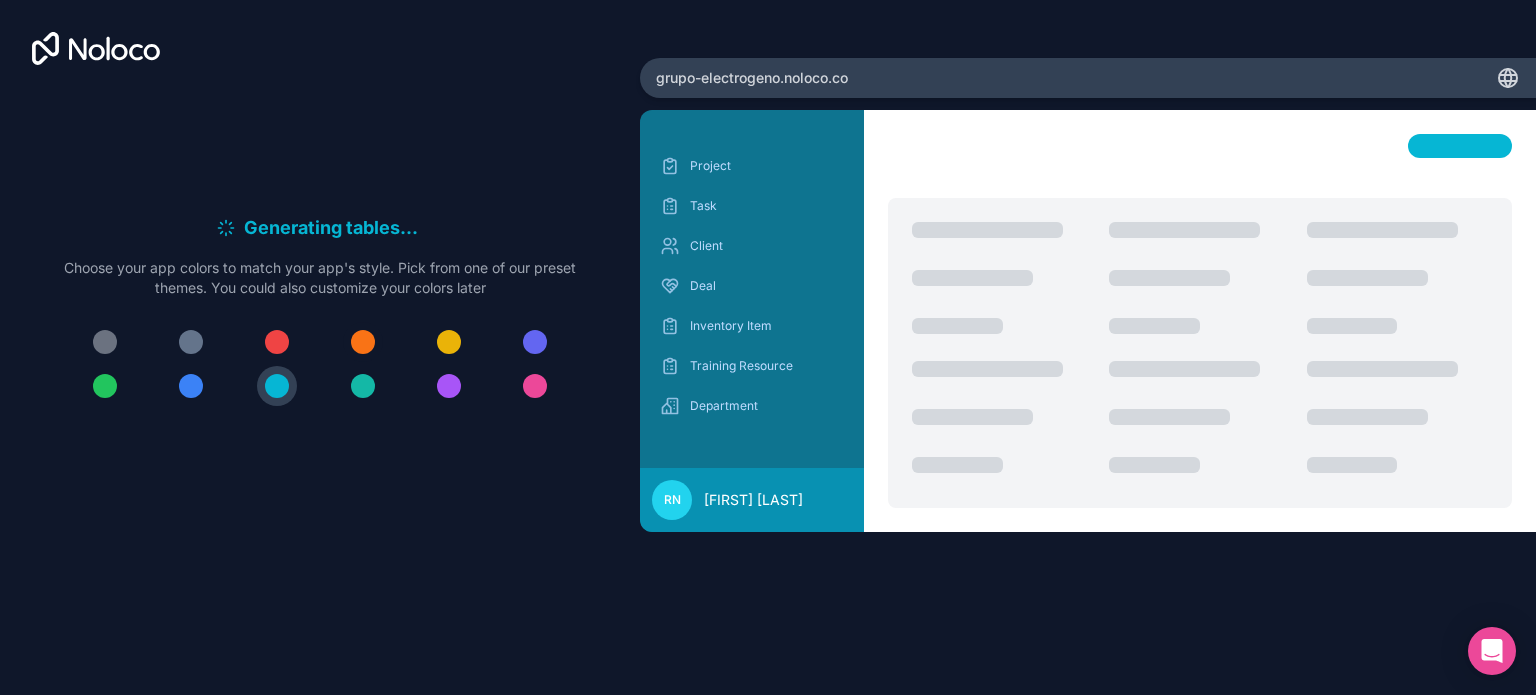click at bounding box center [363, 342] 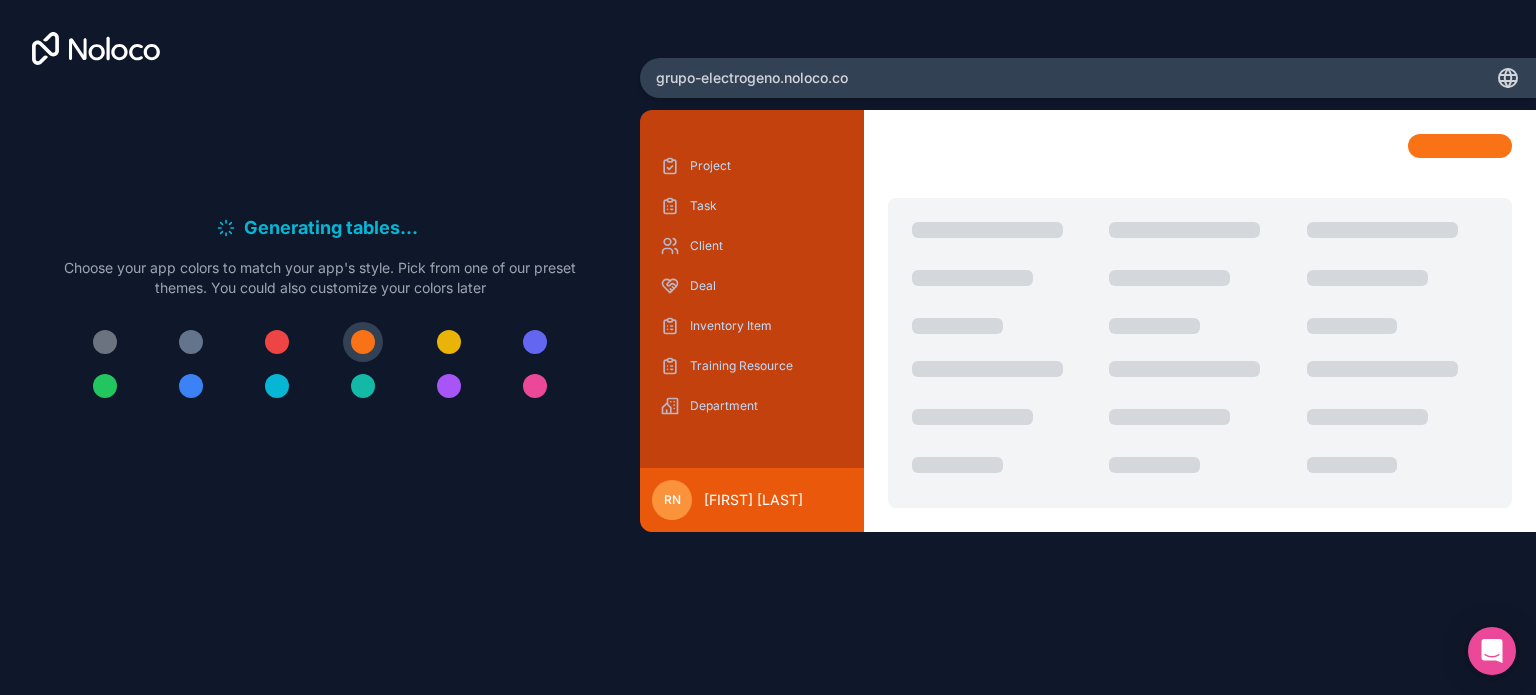 click at bounding box center (277, 386) 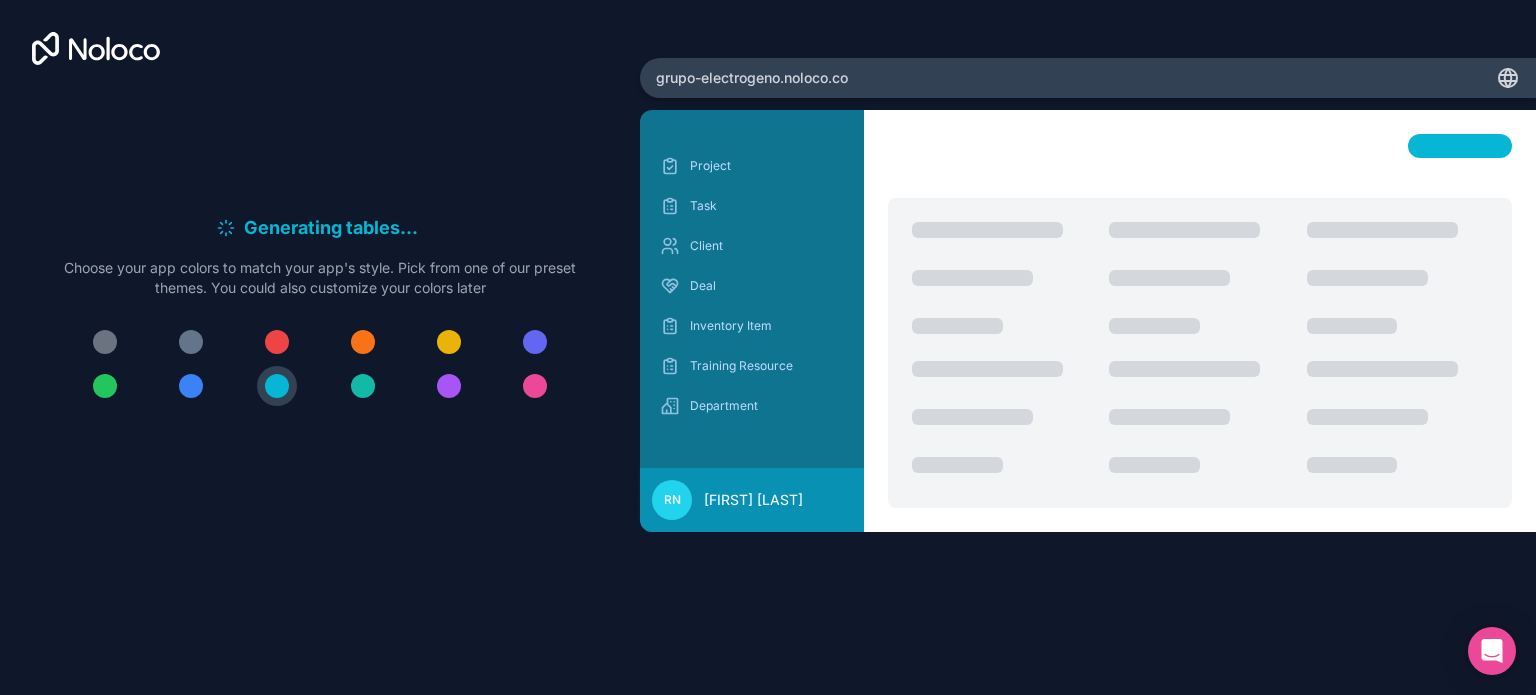 click at bounding box center [191, 386] 